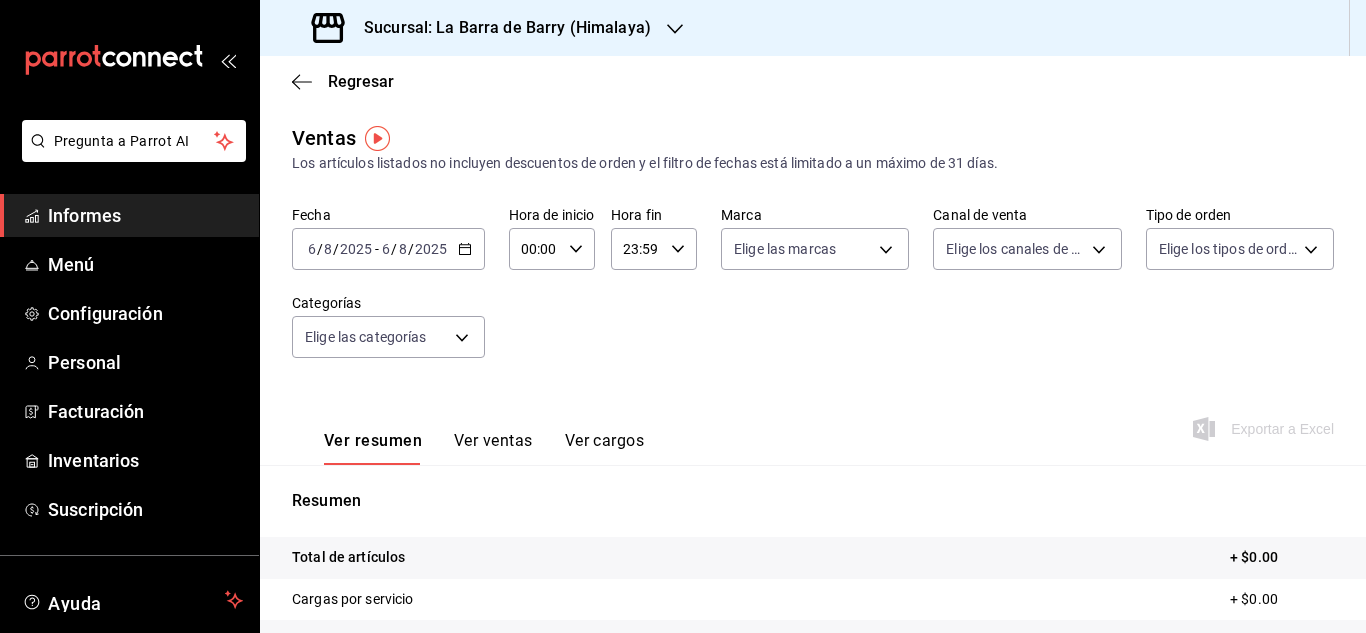 scroll, scrollTop: 0, scrollLeft: 0, axis: both 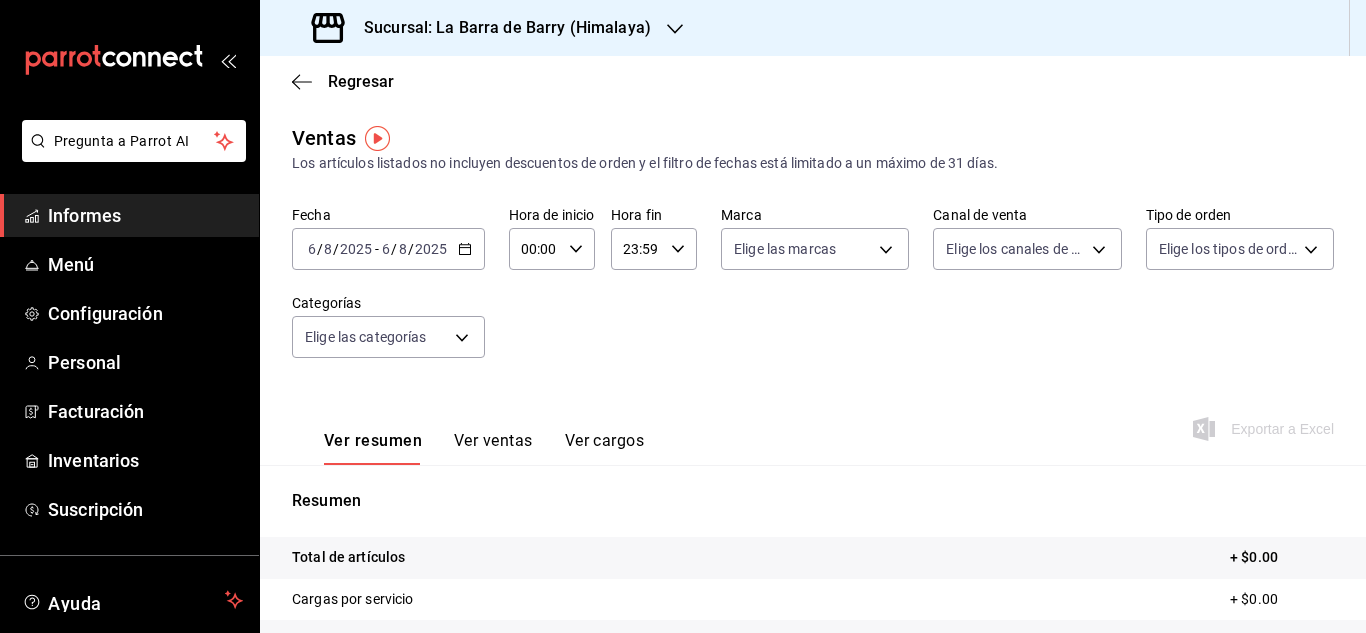 click on "Ver resumen Ver ventas Ver cargos Exportar a Excel" at bounding box center (813, 423) 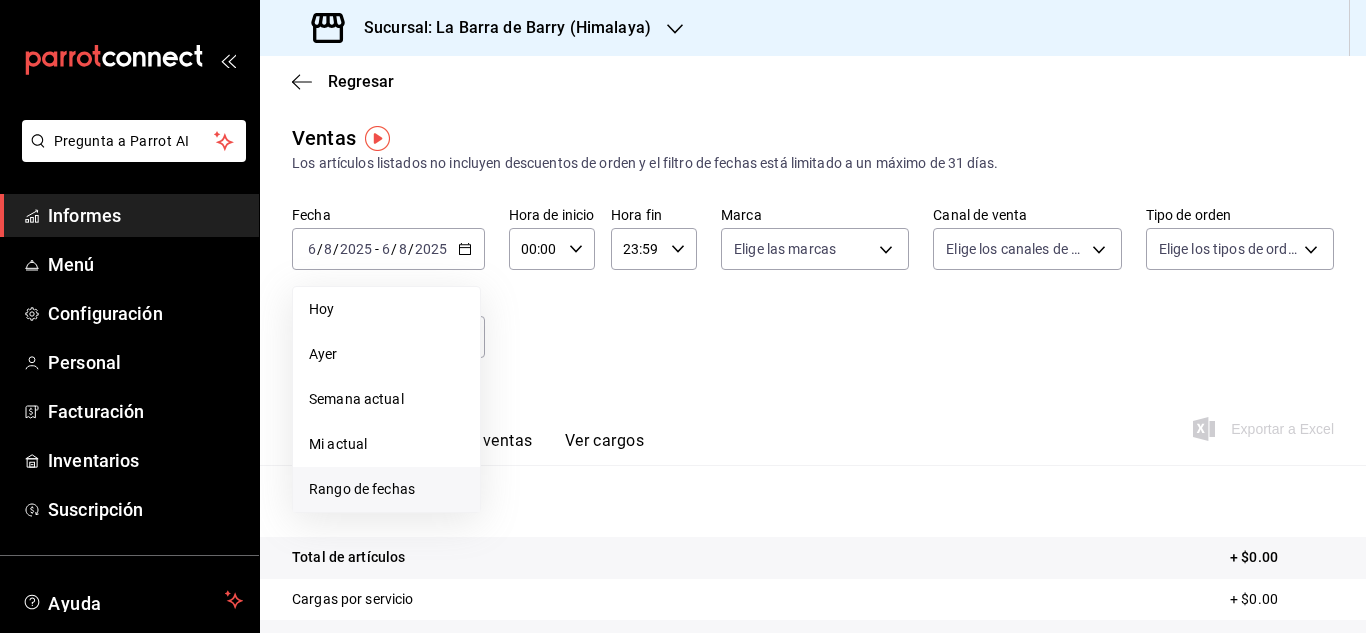 click on "Rango de fechas" at bounding box center (362, 489) 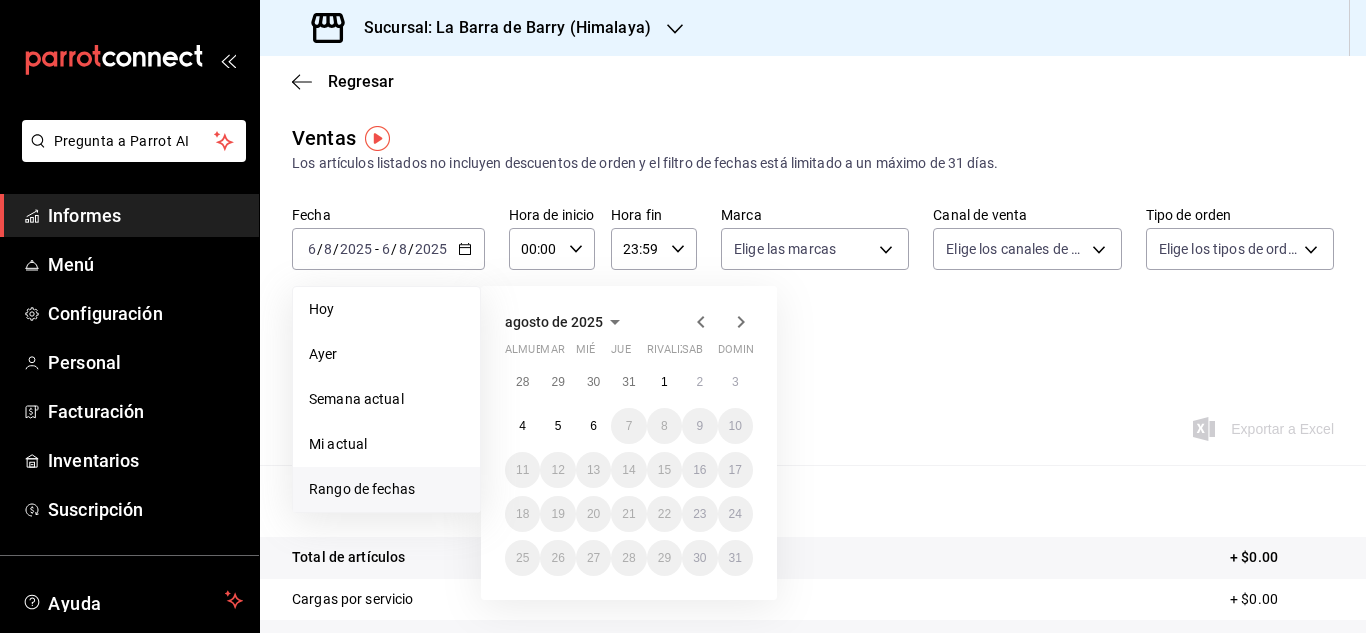 click on "agosto de 2025 almuerzo mar mié Jue rivalizar sab dominio 28 29 30 31 1 2 3 4 5 6 7 8 9 10 11 12 13 14 15 16 17 18 19 20 21 22 23 24 25 26 27 28 29 30 31" at bounding box center (629, 443) 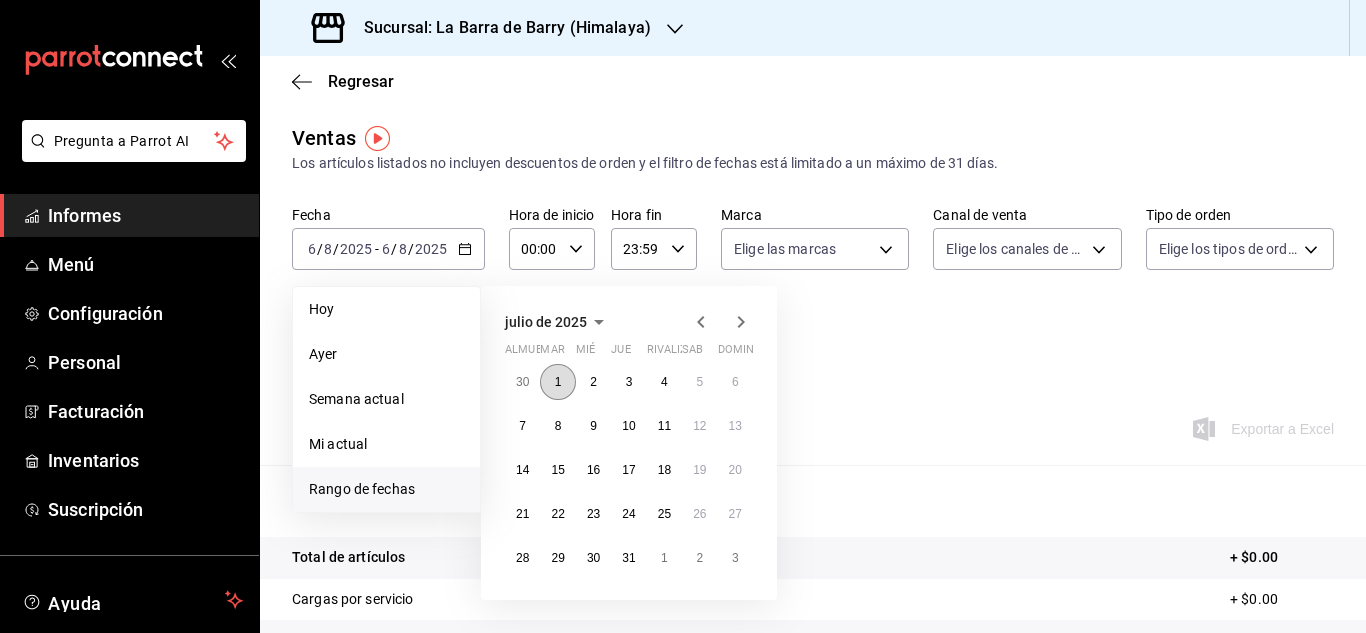 click on "1" at bounding box center (558, 382) 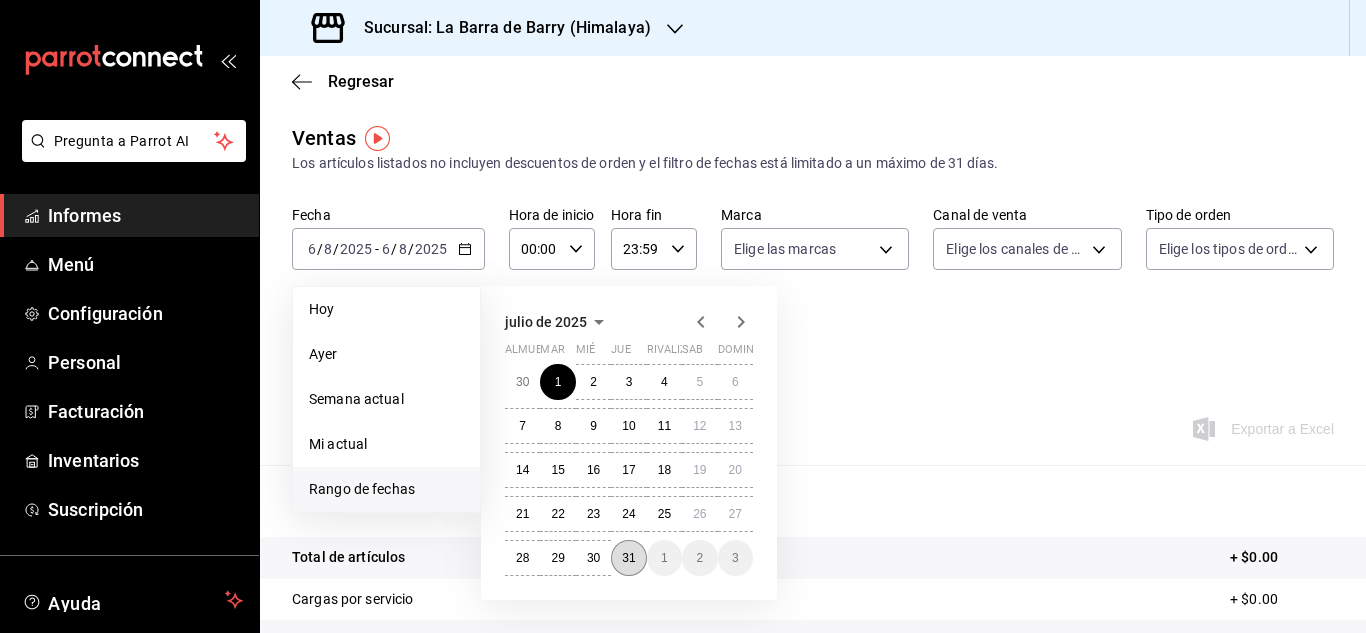 click on "31" at bounding box center [628, 558] 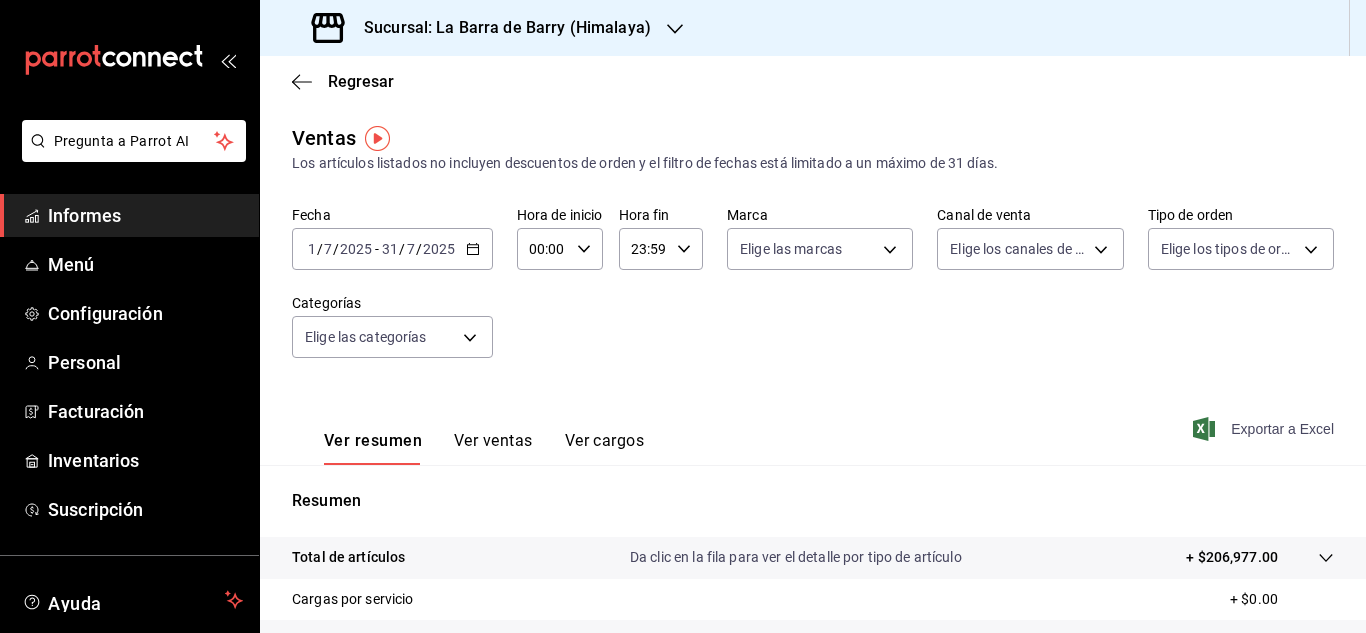 click on "Exportar a Excel" at bounding box center (1265, 429) 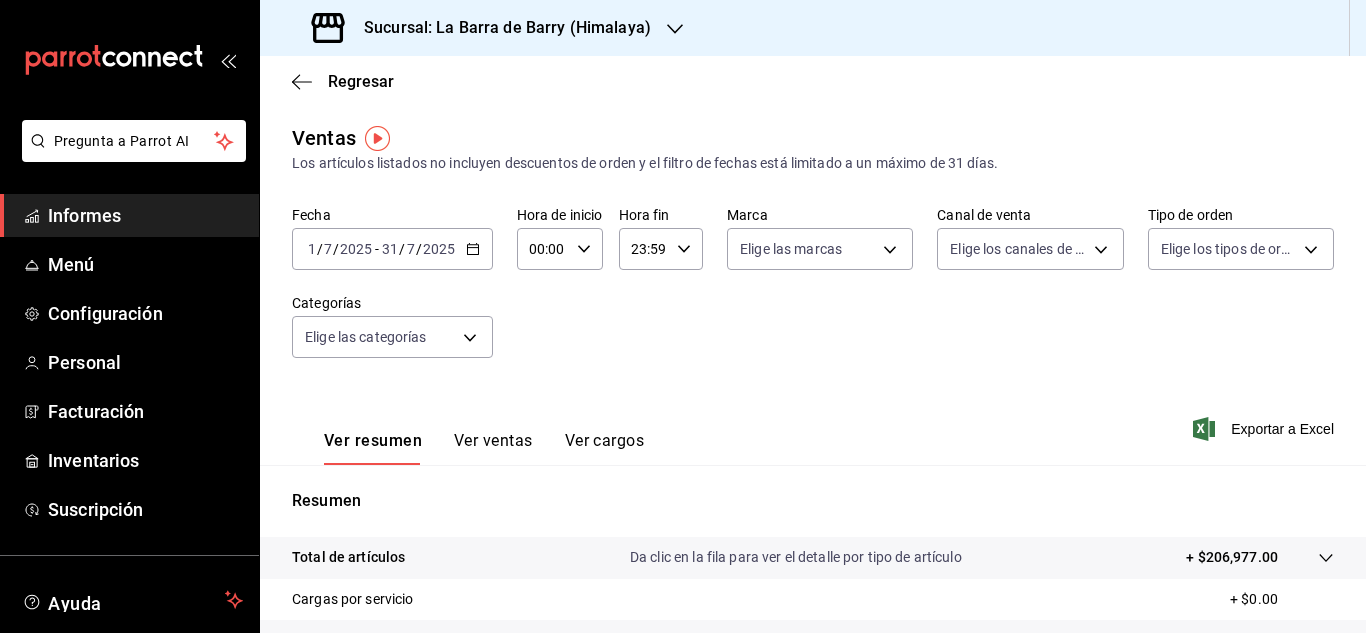 click on "Regresar" at bounding box center (813, 81) 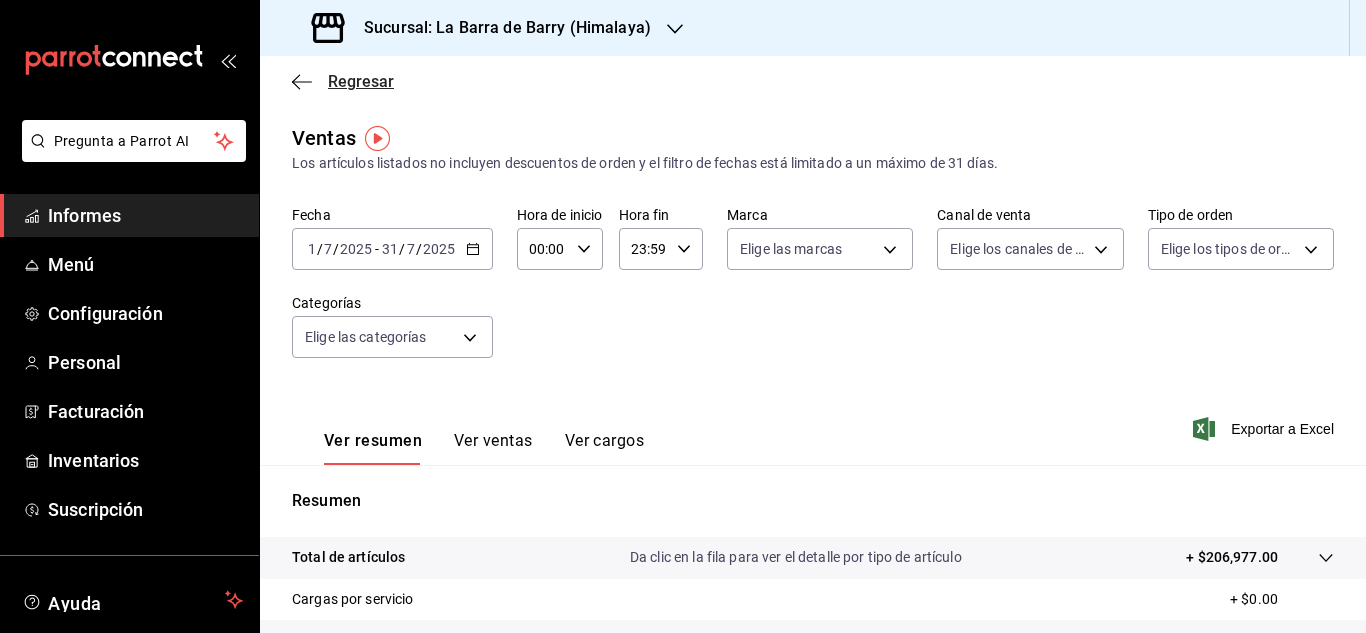 click 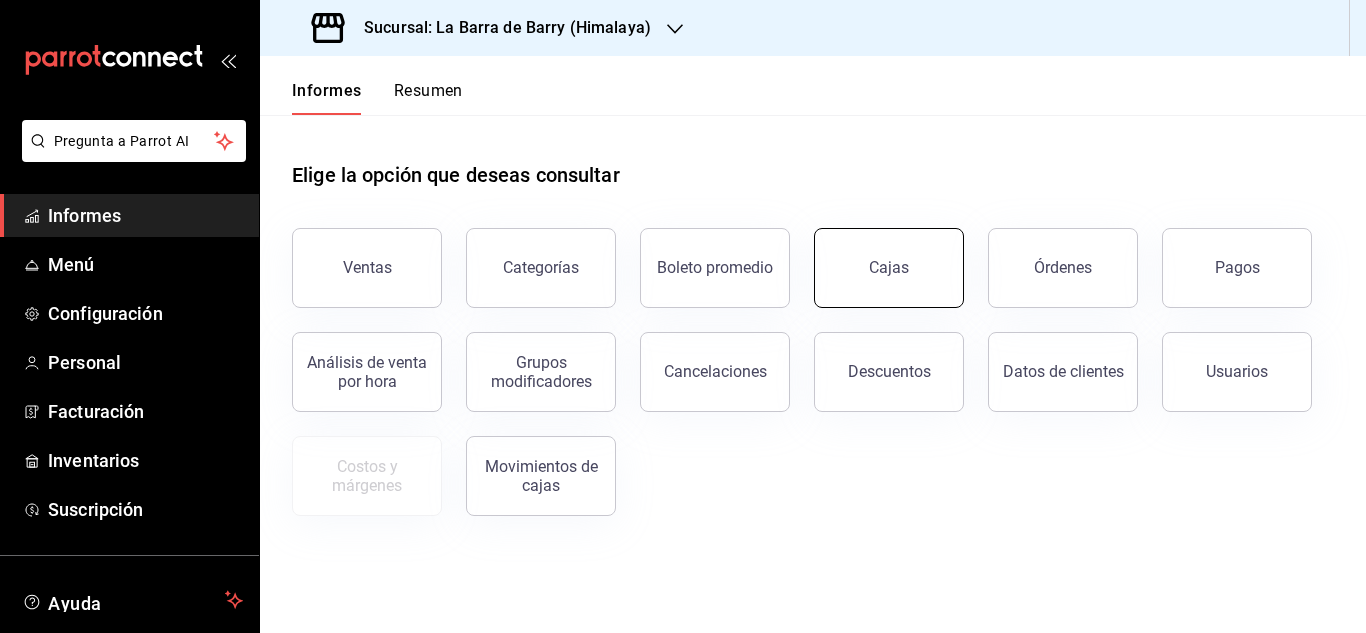click on "Cajas" at bounding box center [889, 268] 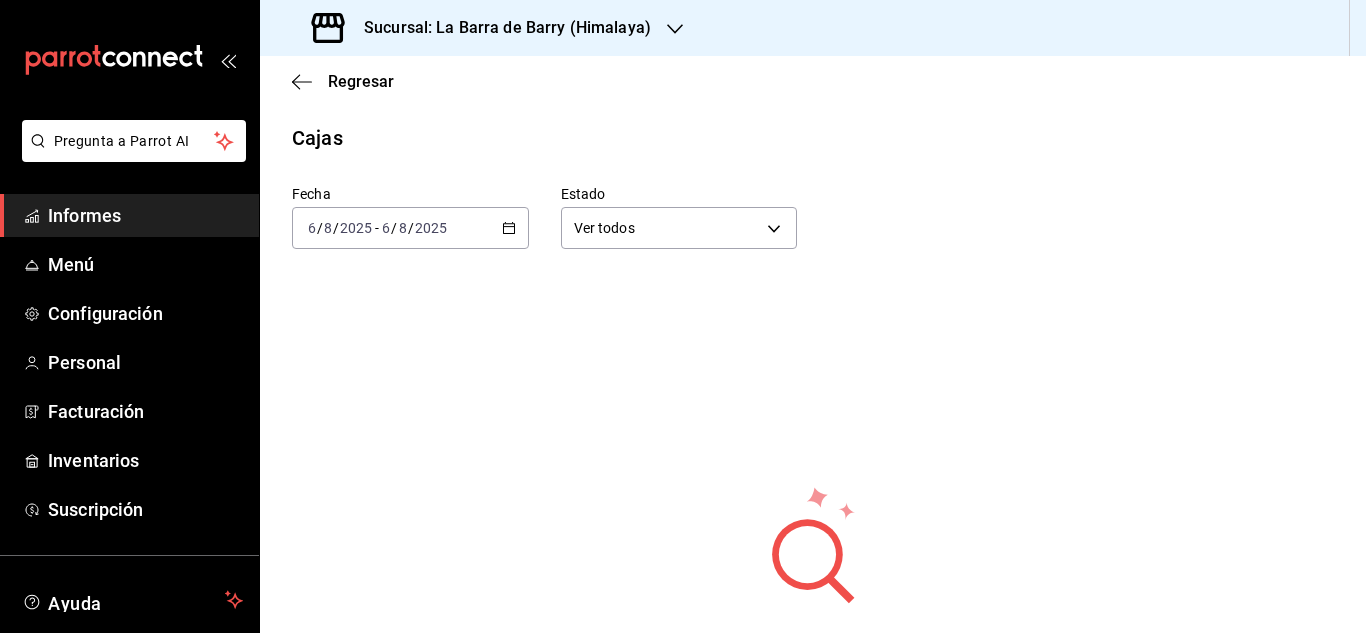 click on "2025-08-06 6 / 8 / 2025 - 2025-08-06 6 / 8 / 2025" at bounding box center (410, 228) 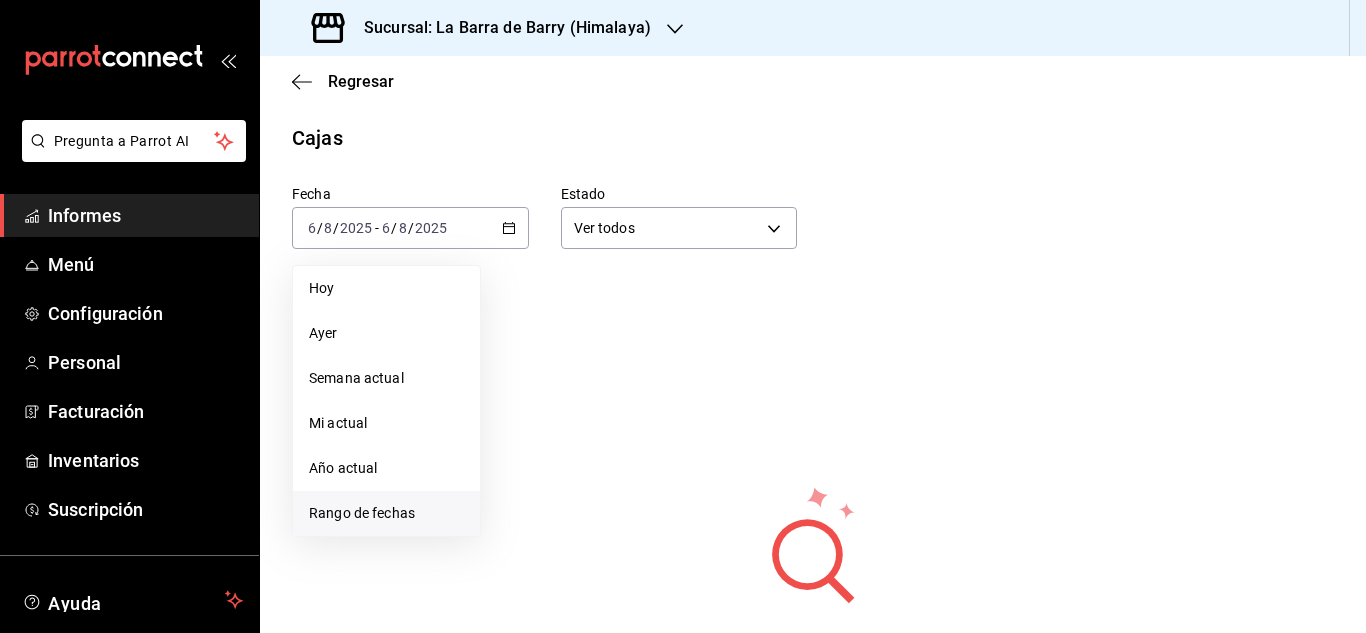 click on "Rango de fechas" at bounding box center (362, 513) 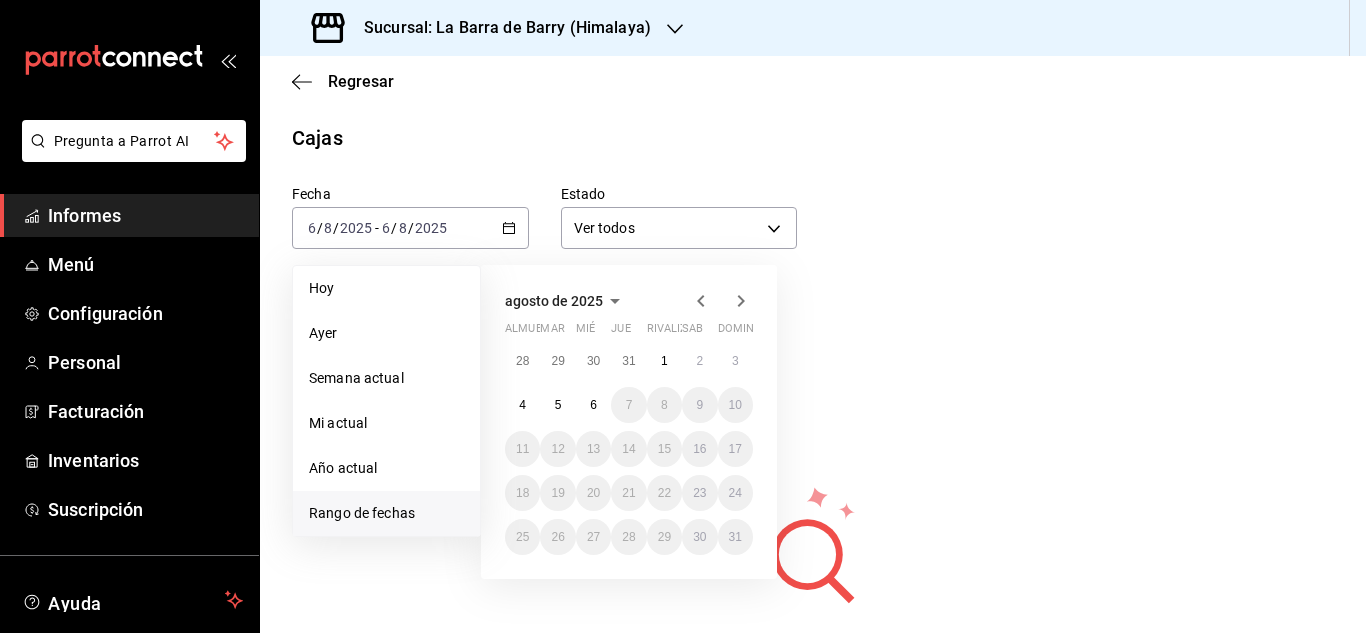 click 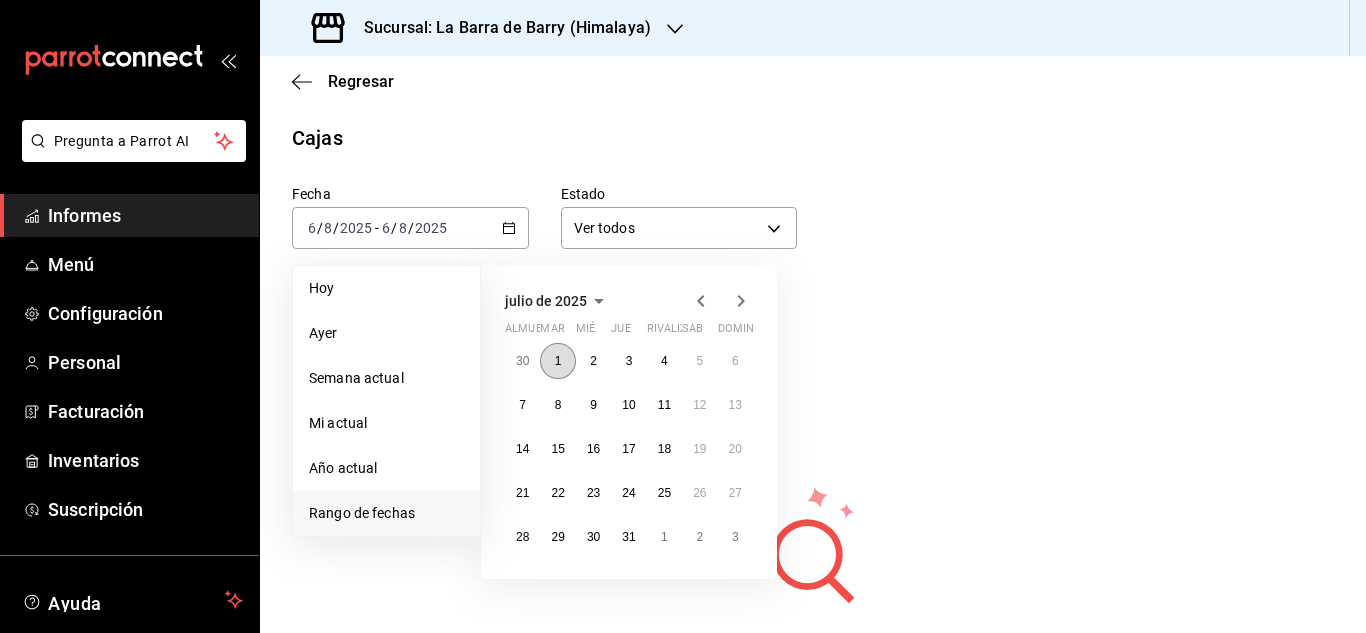 click on "1" at bounding box center (557, 361) 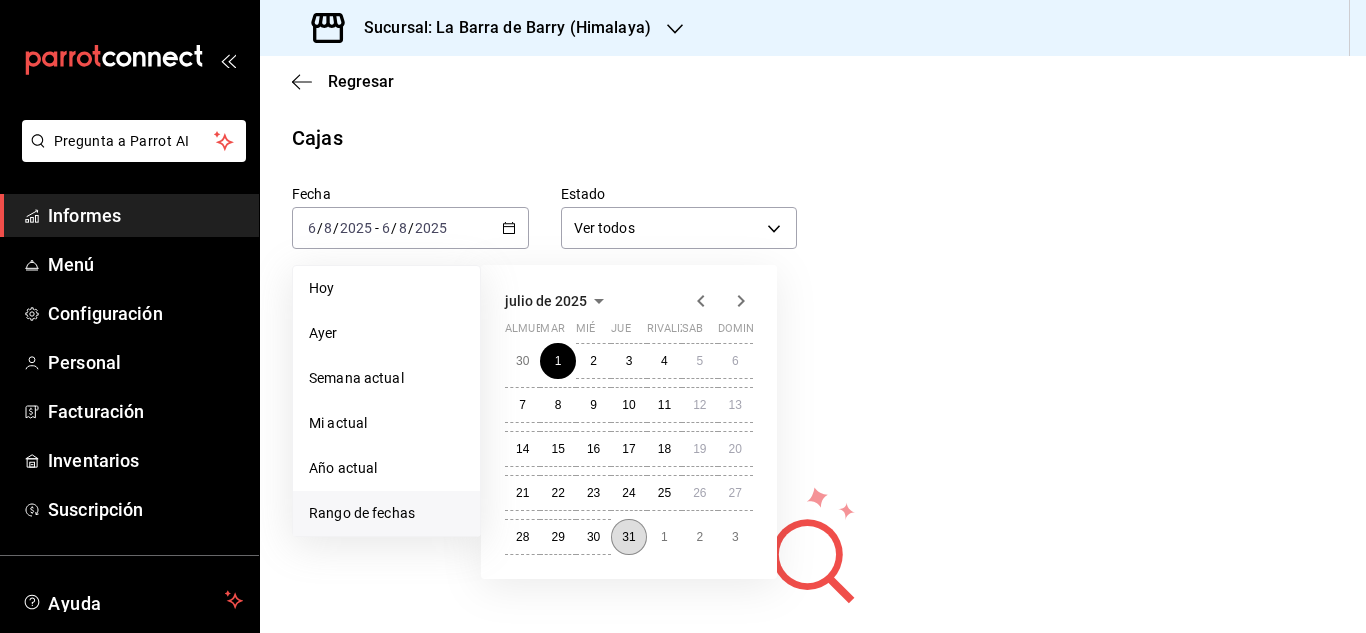 click on "31" at bounding box center (628, 537) 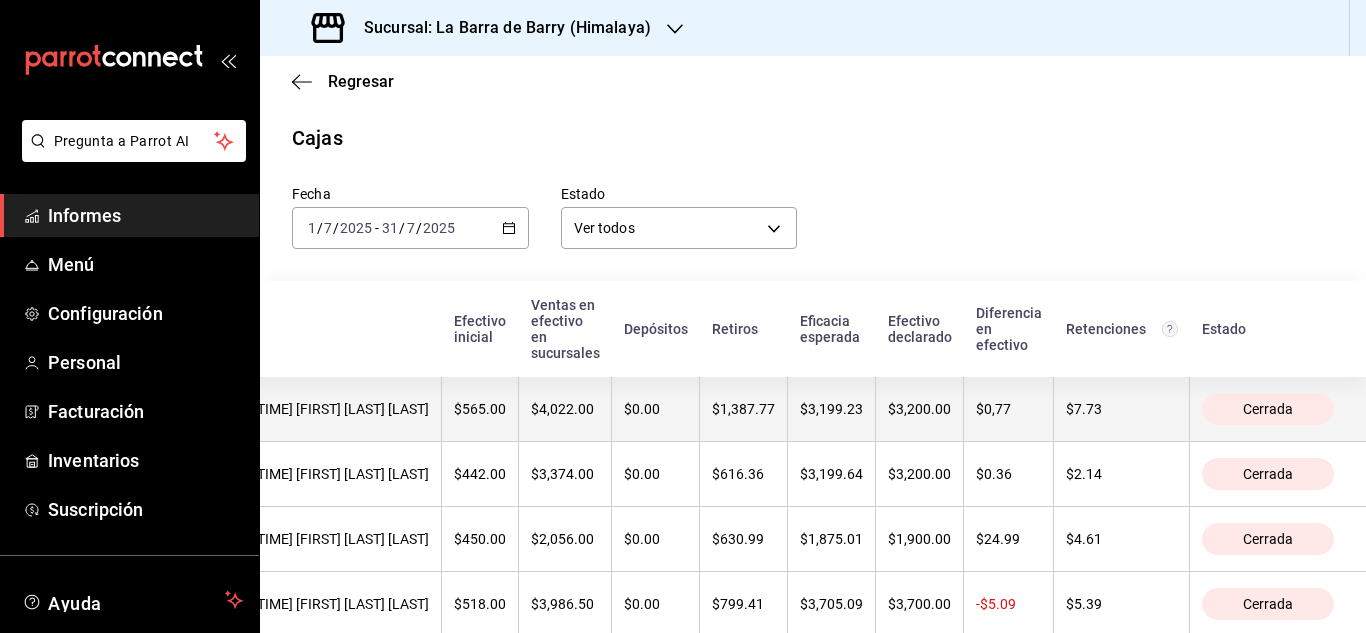 scroll, scrollTop: 0, scrollLeft: 0, axis: both 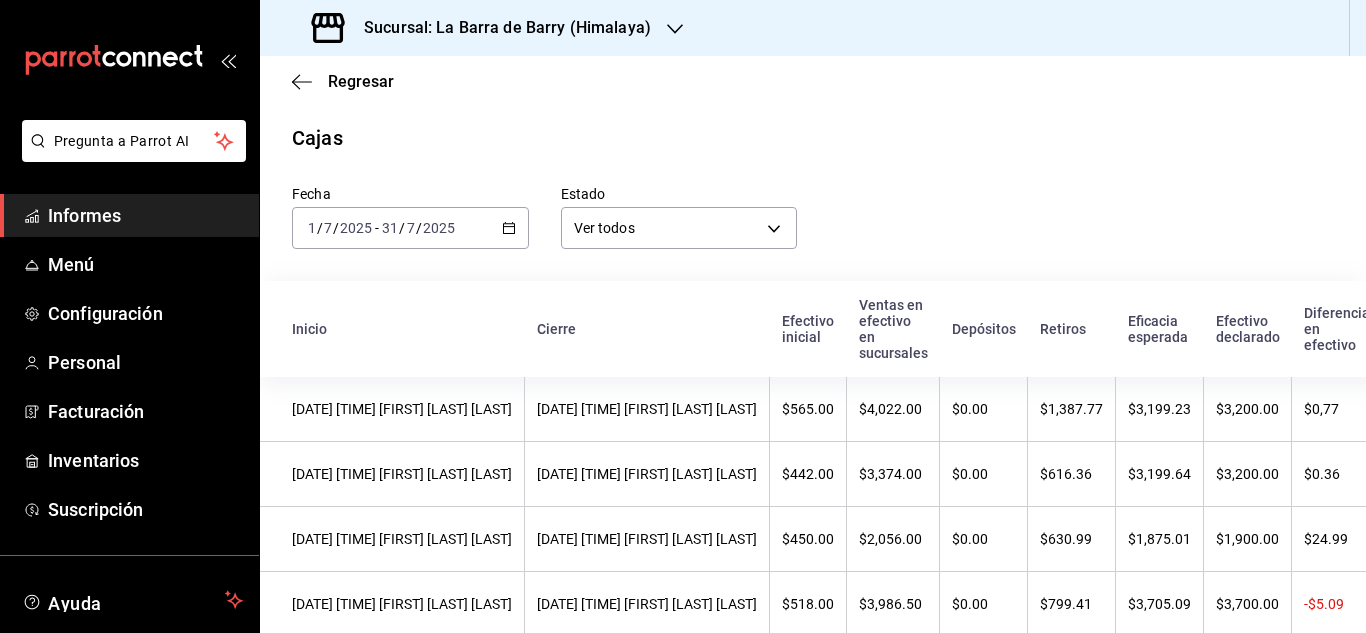 click on "Fecha [DATE] [DATE] - [DATE] [DATE] Estado Ver todos ALL Inicio Cierre Efectivo inicial Ventas en efectivo en sucursales Depósitos Retiros Eficacia esperada Efectivo declarado Diferencia en efectivo Retenciones Estado [DATE] [TIME] [FIRST] [LAST] [LAST] [DATE] [TIME] [FIRST] [LAST] [LAST] [DATE] [TIME] [FIRST] [LAST] [LAST] [DATE] [TIME] [FIRST] [LAST] [LAST] [DATE] [TIME] [FIRST] [LAST] [LAST]" at bounding box center [813, 1146] 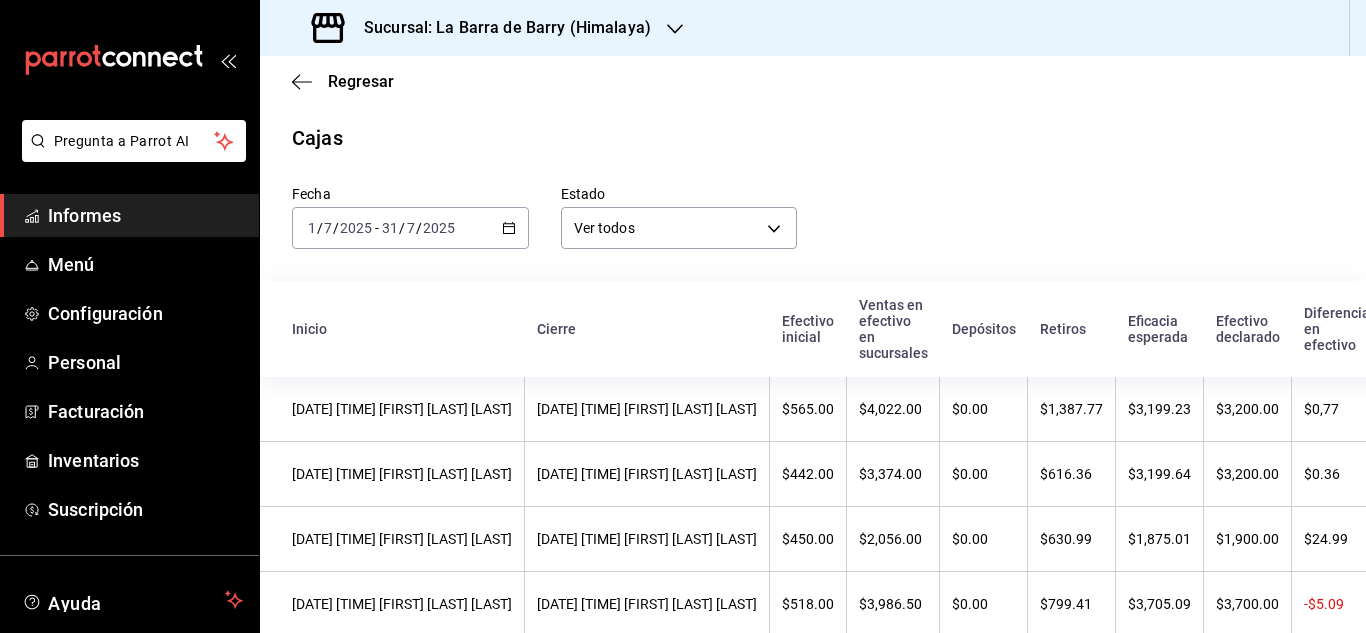 click on "[DATE] [DATE] - [DATE] [DATE] [DATE] [DATE] [DATE]" at bounding box center (797, 201) 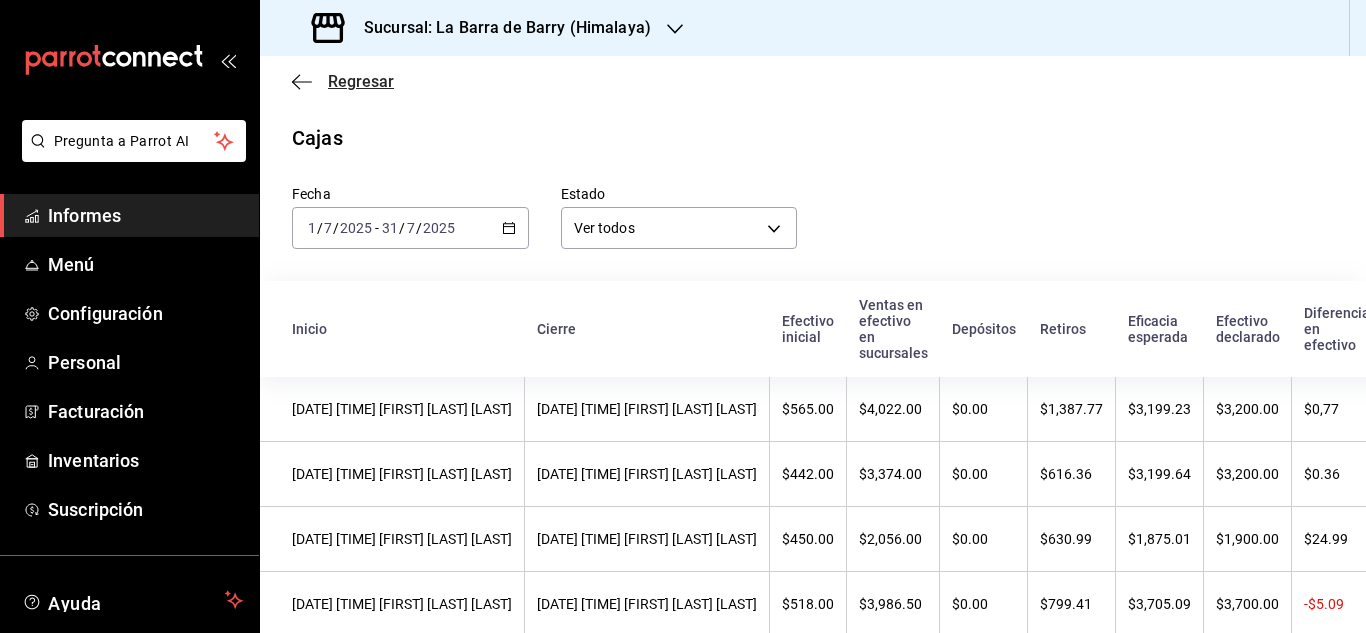 click on "Regresar" at bounding box center (361, 81) 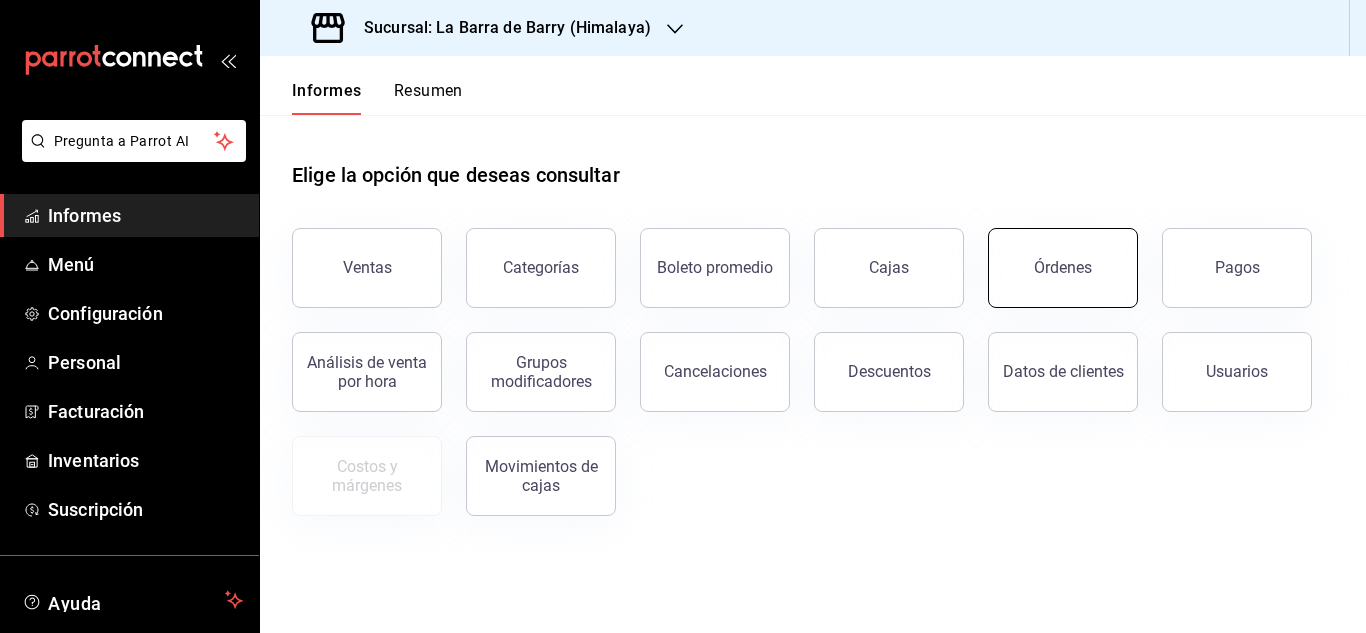 click on "Órdenes" at bounding box center [1063, 268] 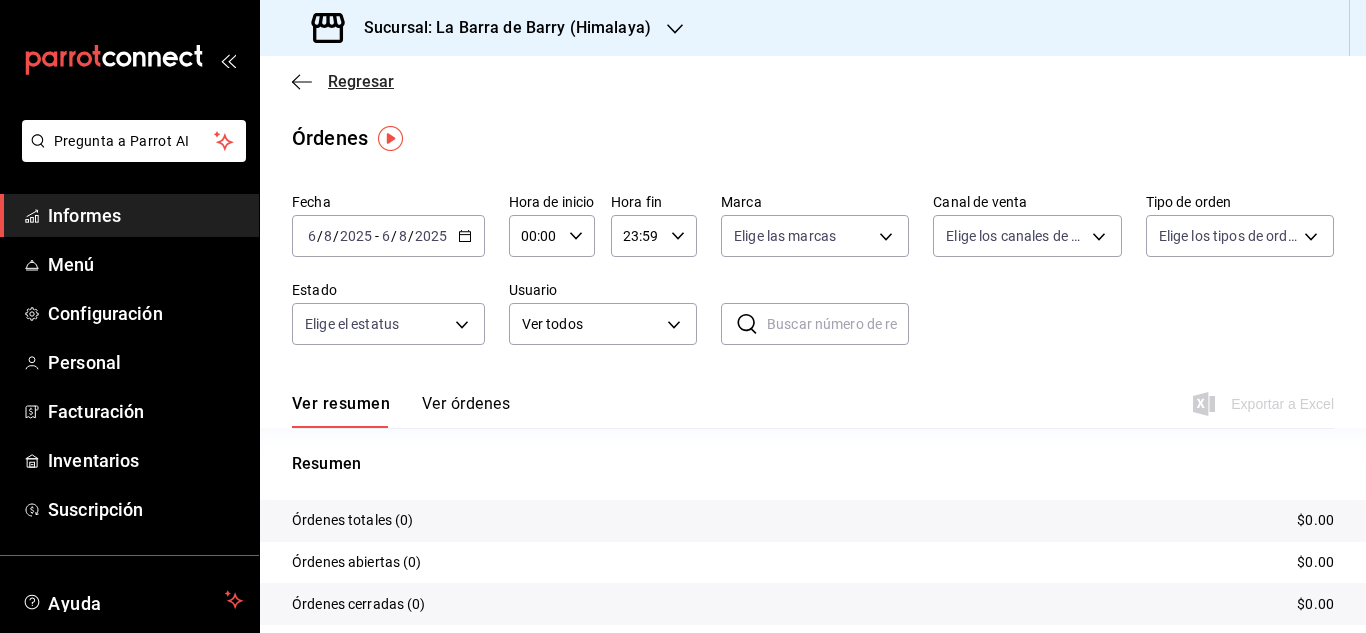 click 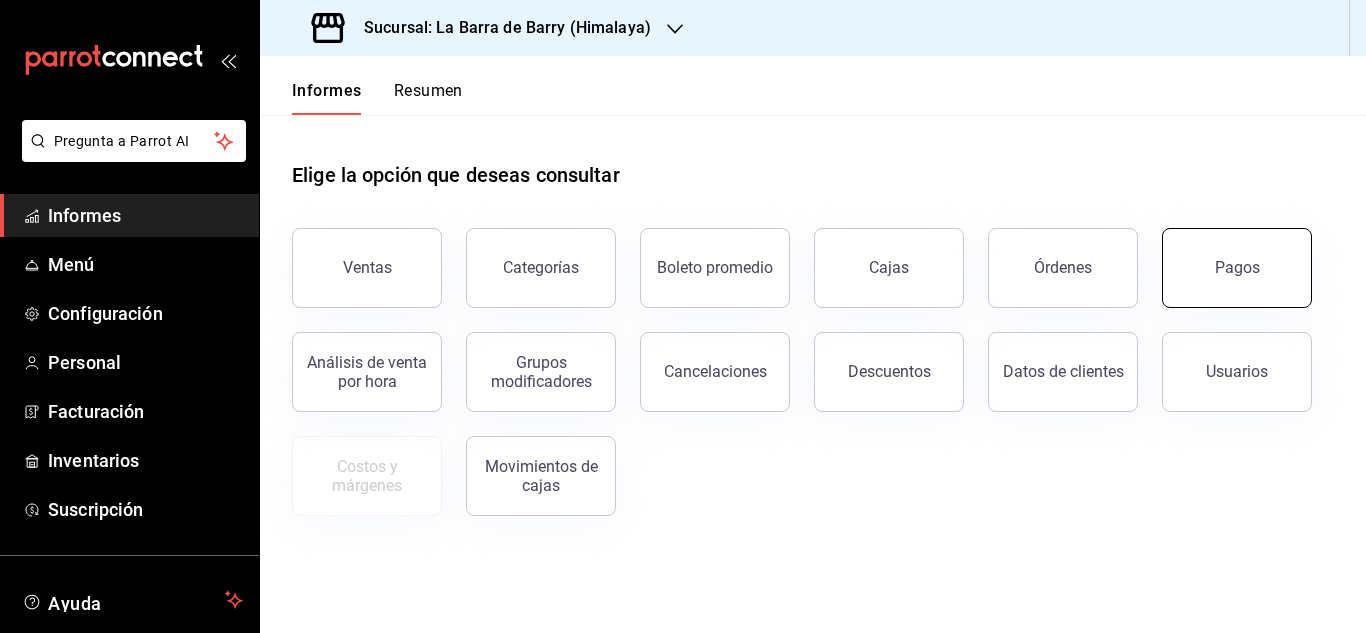click on "Pagos" at bounding box center [1237, 268] 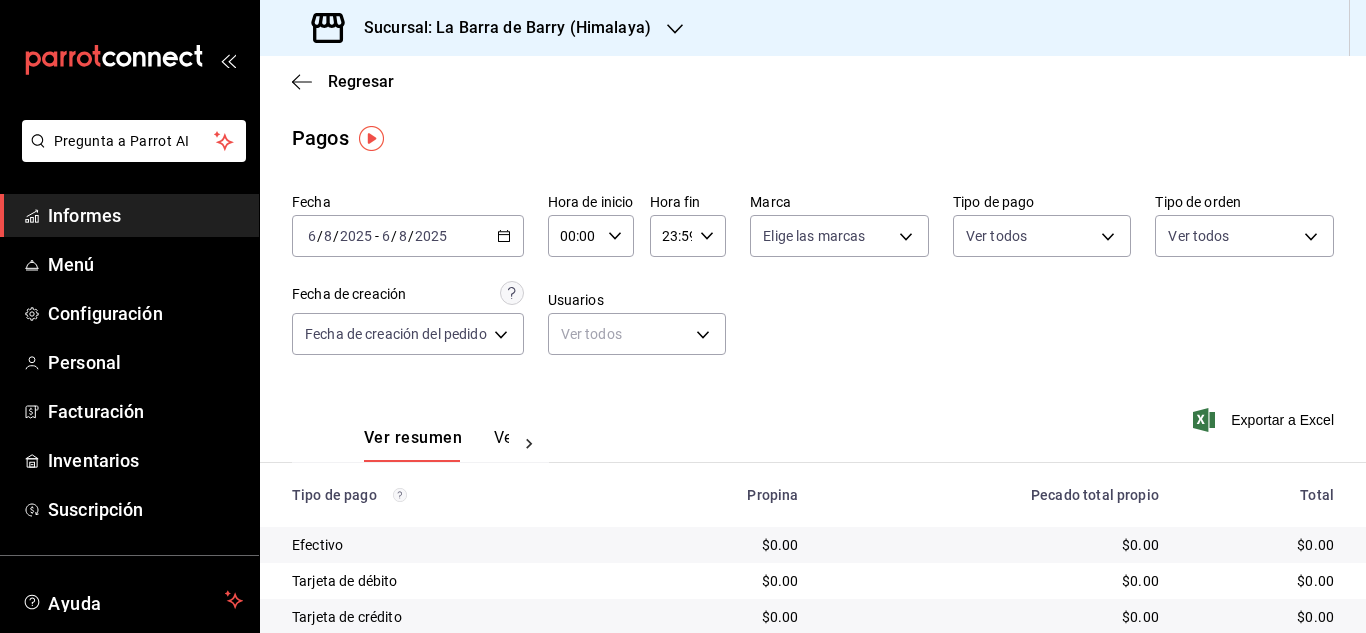 click on "2025-08-06 6 / 8 / 2025 - 2025-08-06 6 / 8 / 2025" at bounding box center [408, 236] 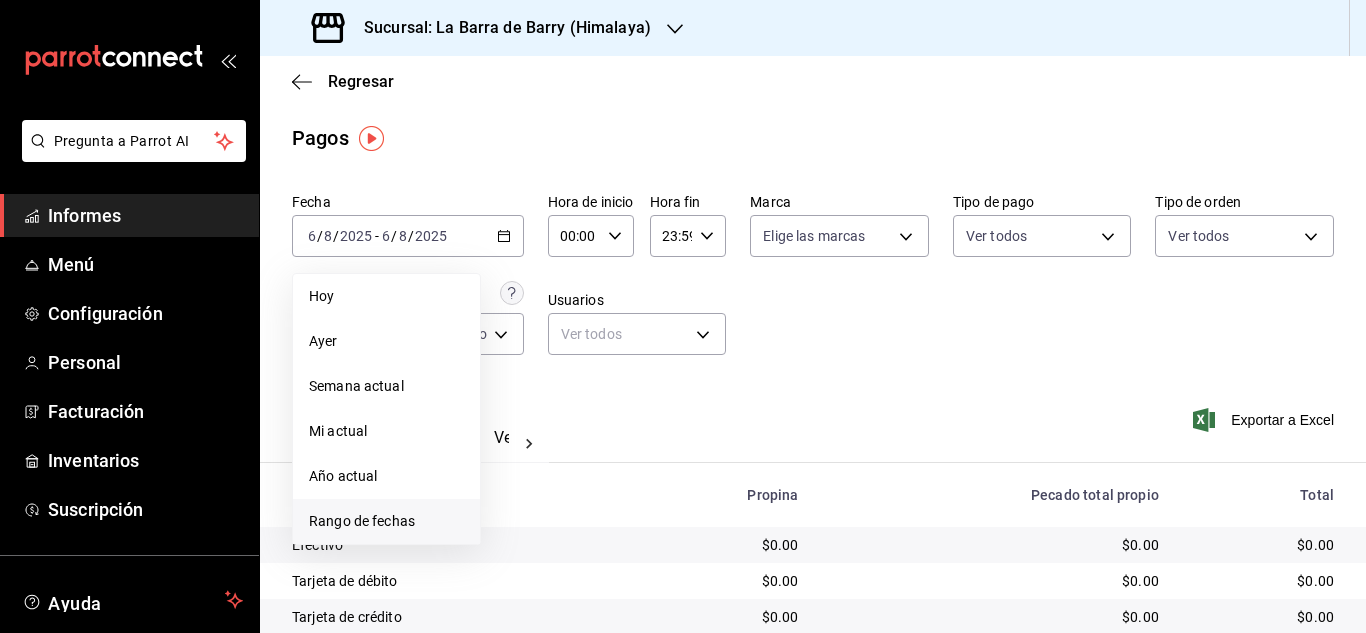 click on "Rango de fechas" at bounding box center (362, 521) 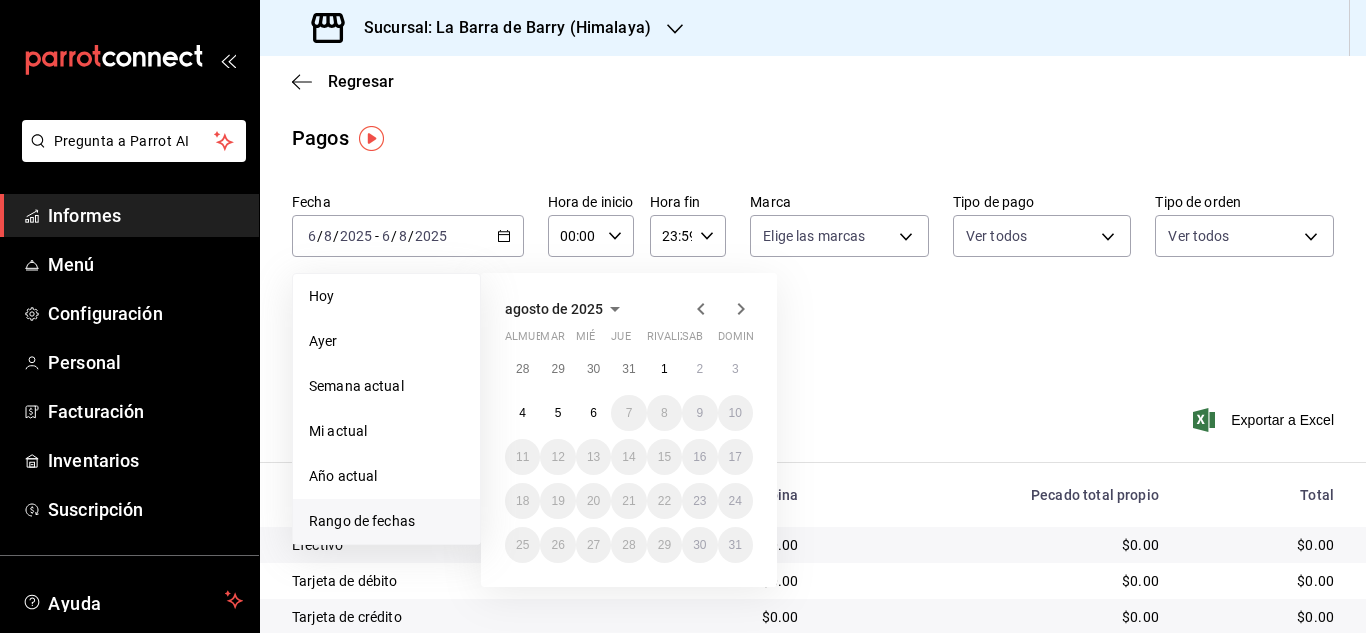 click 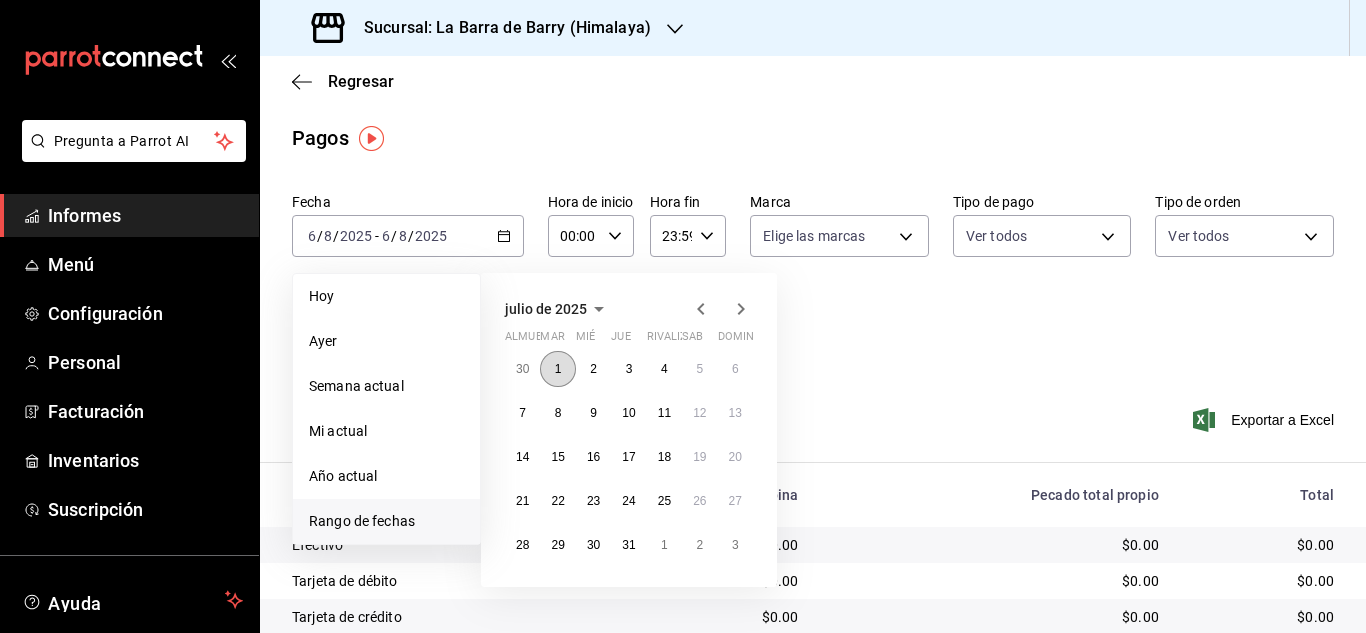 click on "1" at bounding box center [557, 369] 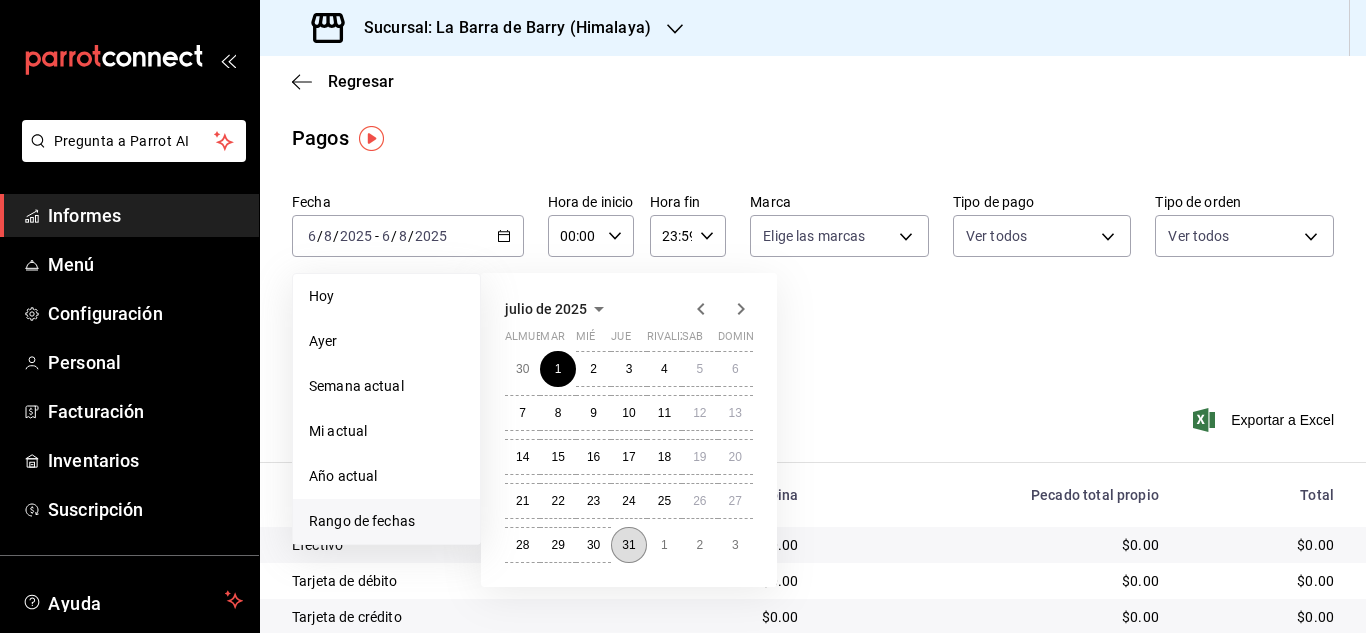 click on "31" at bounding box center (628, 545) 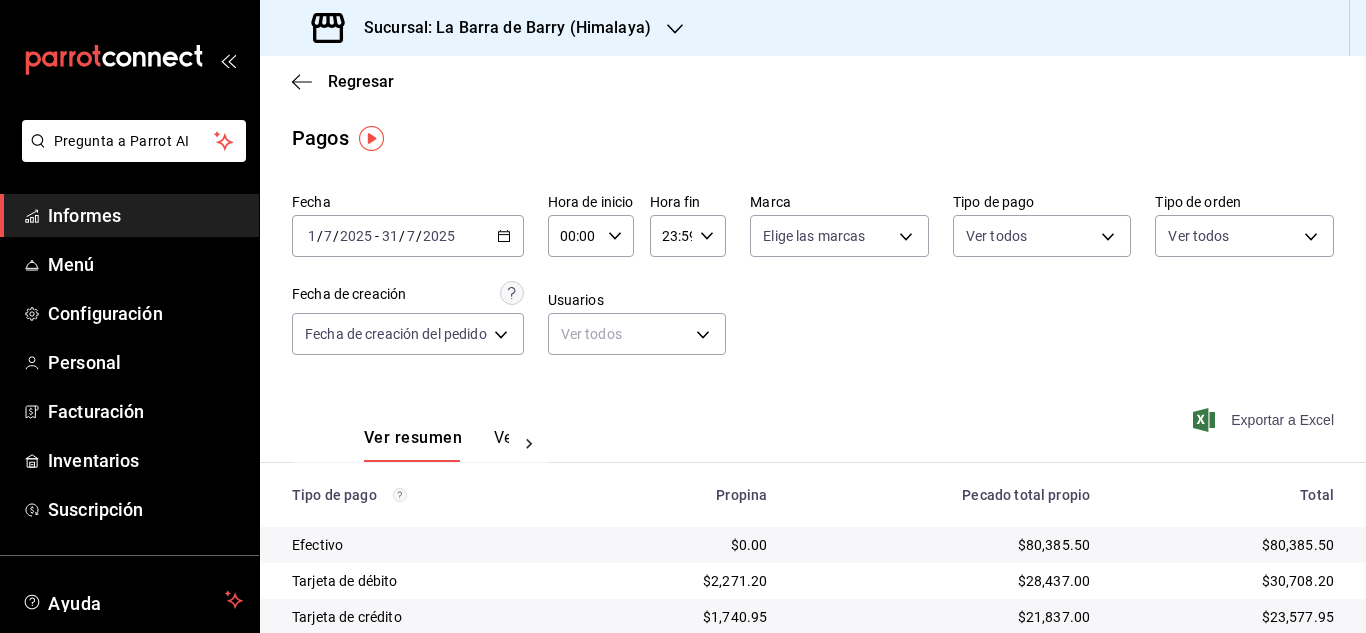 click on "Exportar a Excel" at bounding box center (1282, 420) 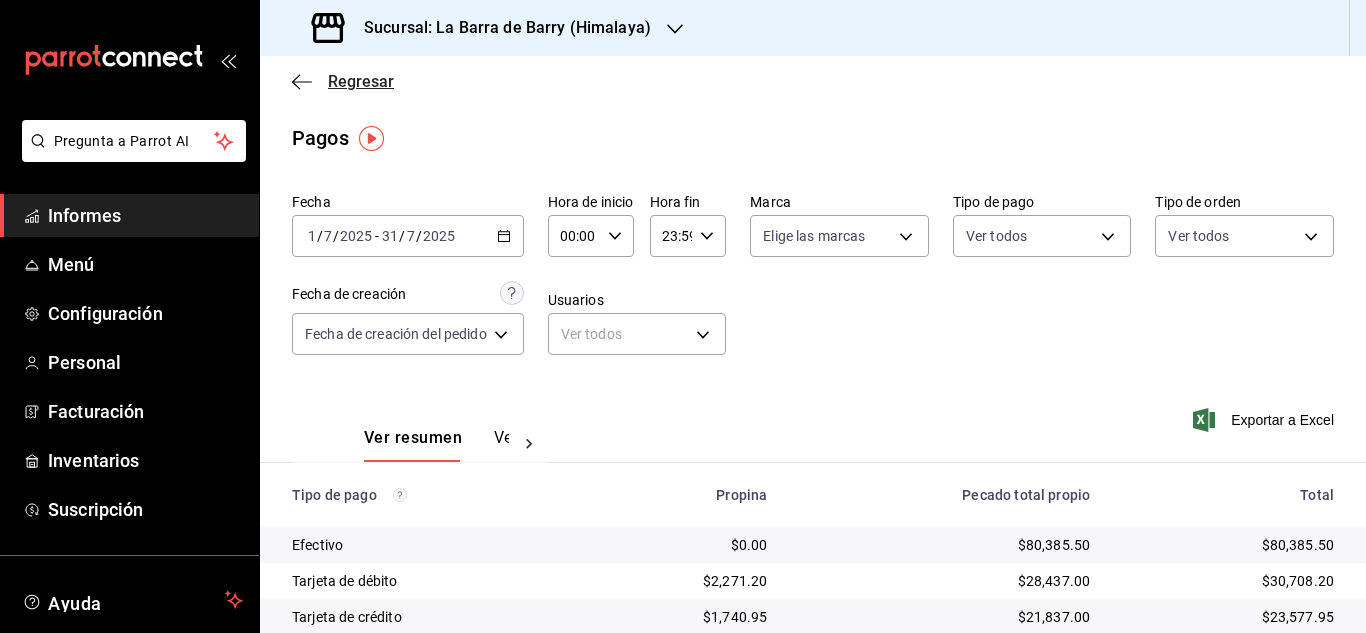 click on "Regresar" at bounding box center [361, 81] 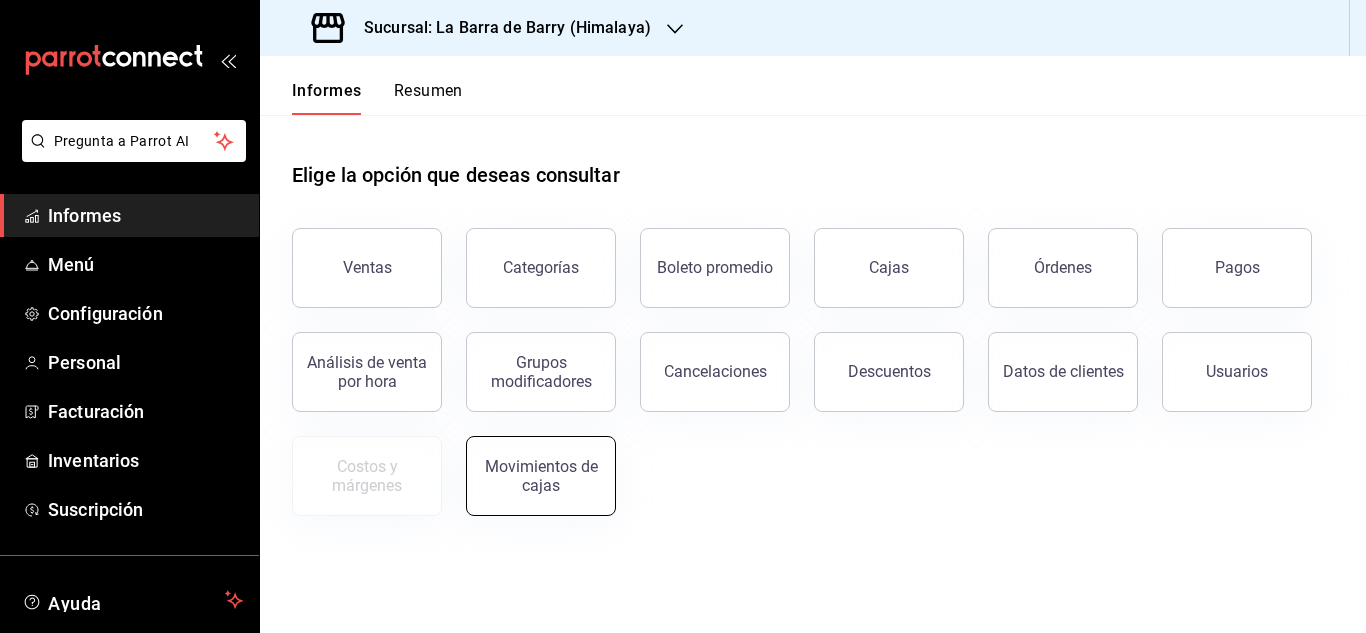 click on "Movimientos de cajas" at bounding box center (541, 476) 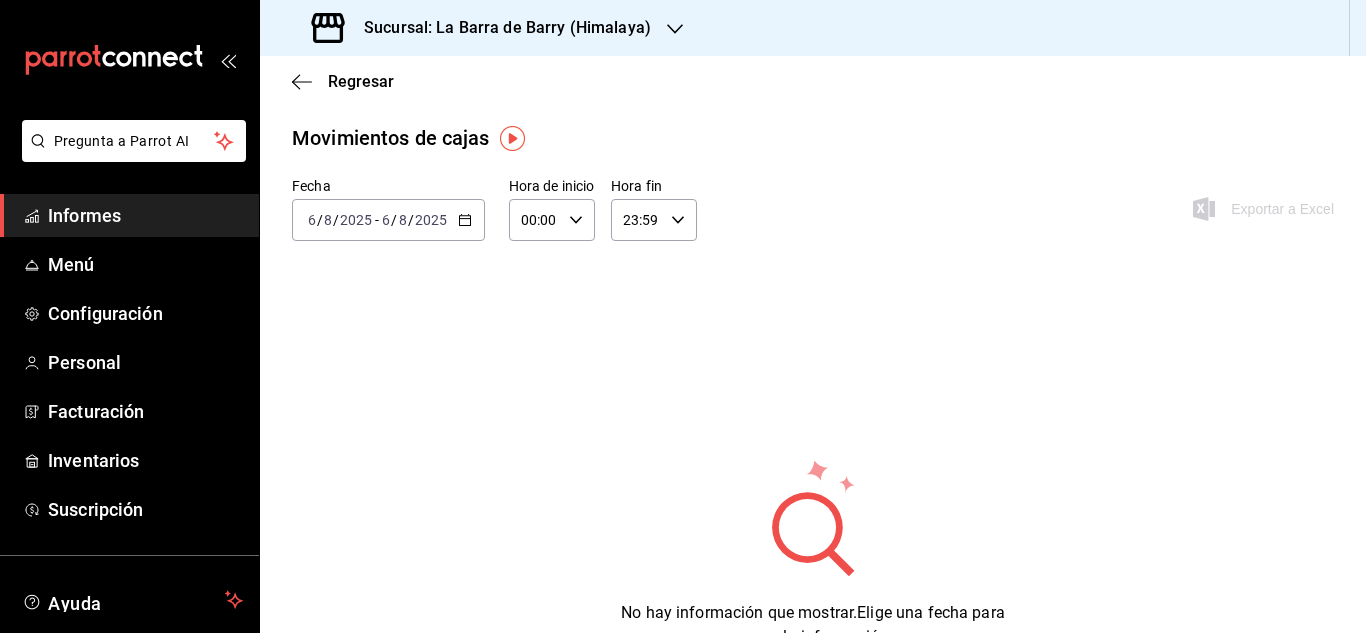 click on "2025-08-06 6 / 8 / 2025 - 2025-08-06 6 / 8 / 2025" at bounding box center [388, 220] 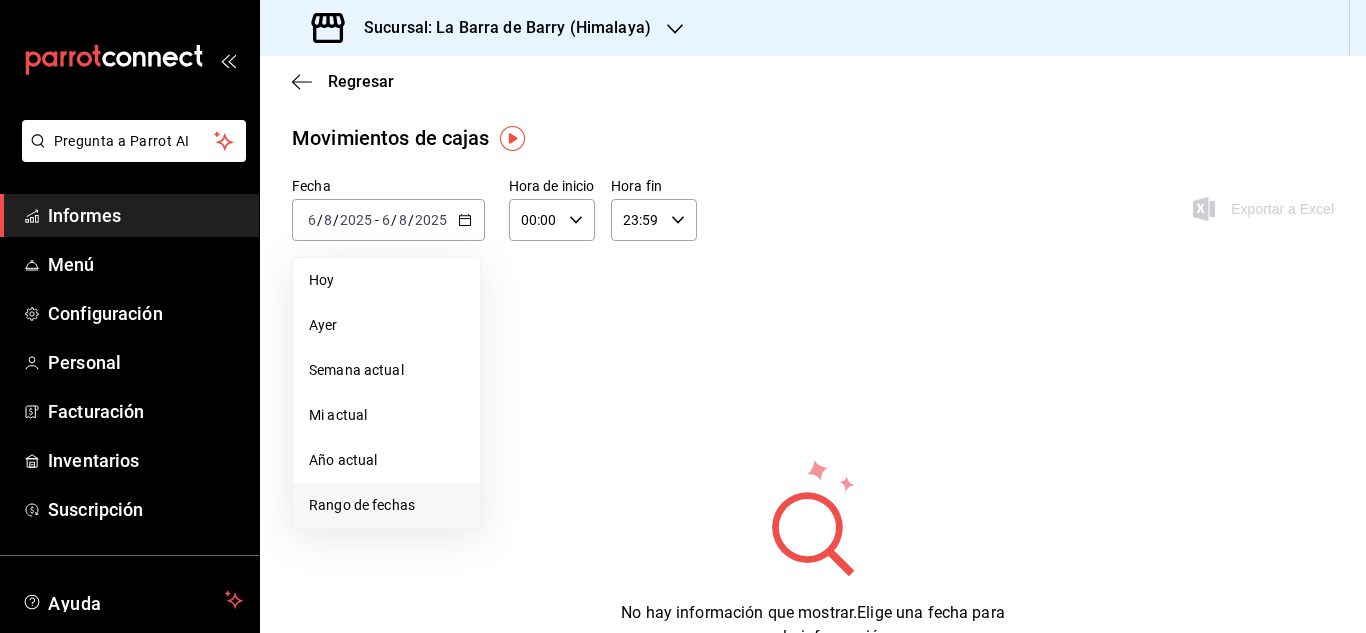 click on "Rango de fechas" at bounding box center [386, 505] 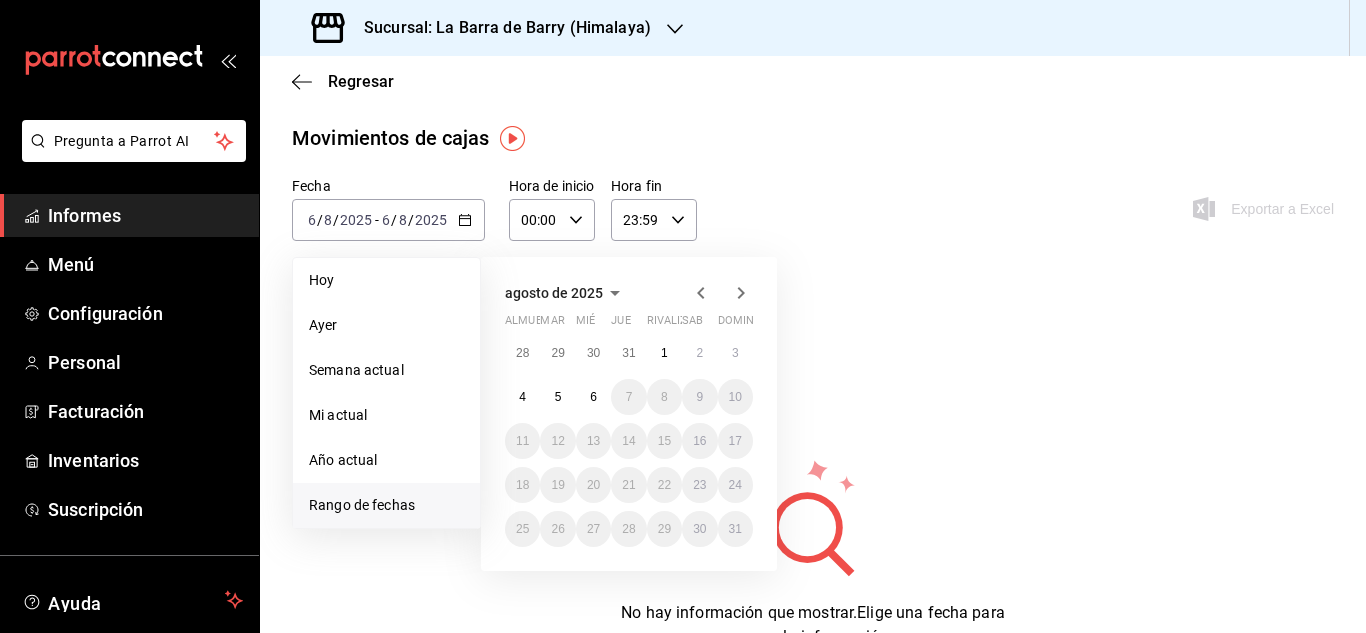 click 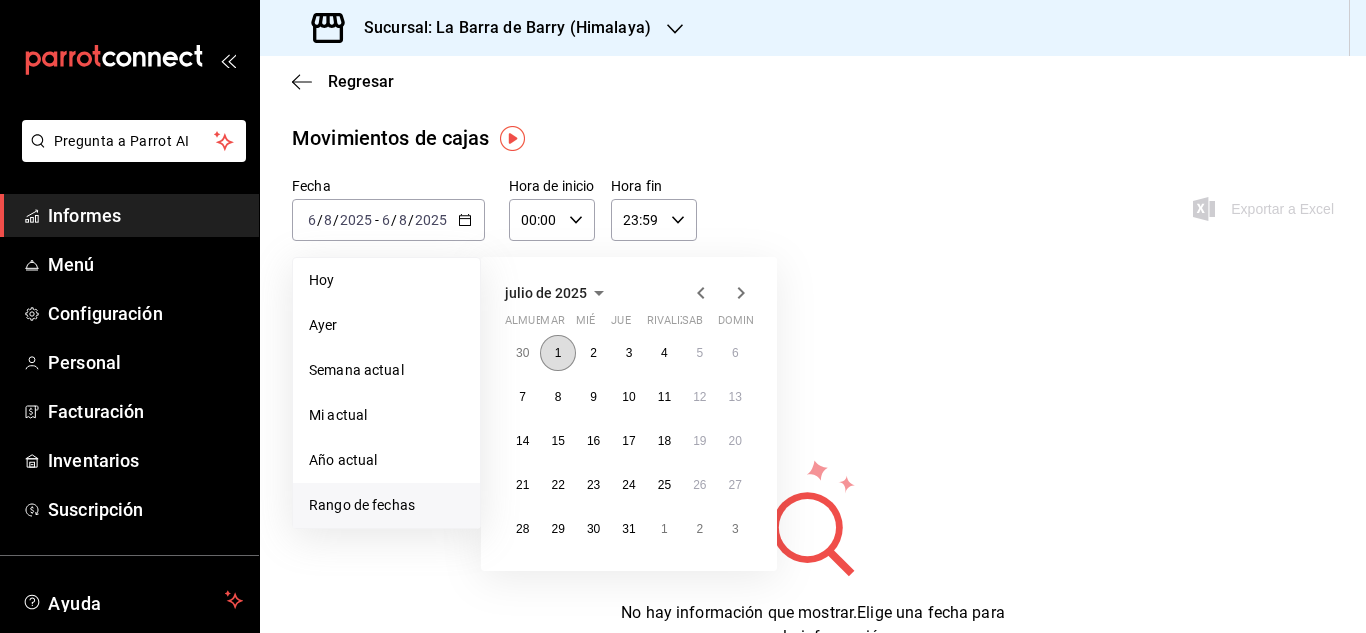 click on "1" at bounding box center (557, 353) 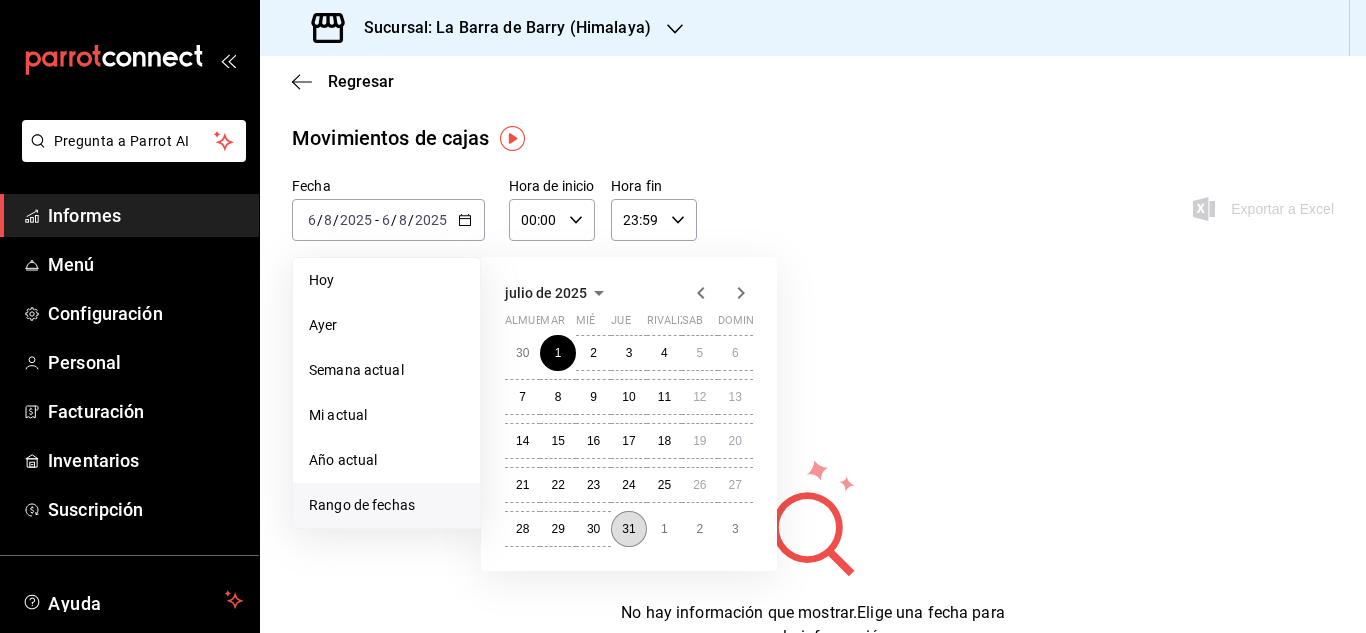 click on "31" at bounding box center (628, 529) 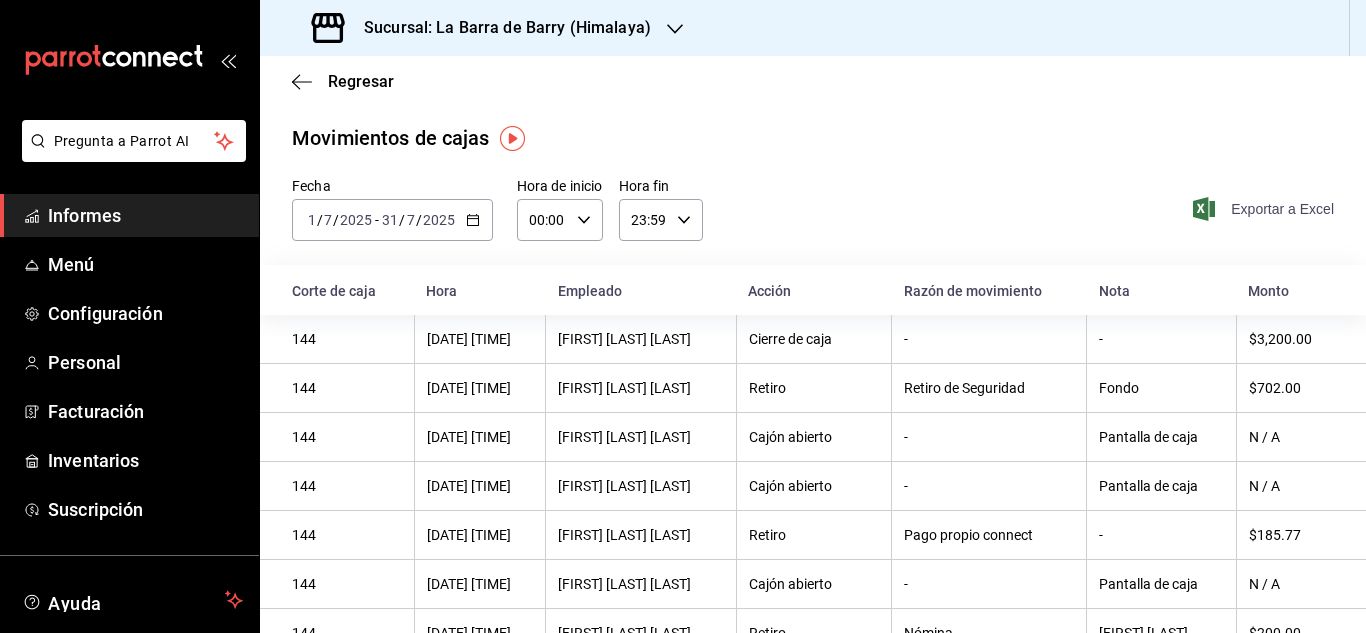 click on "Exportar a Excel" at bounding box center [1265, 209] 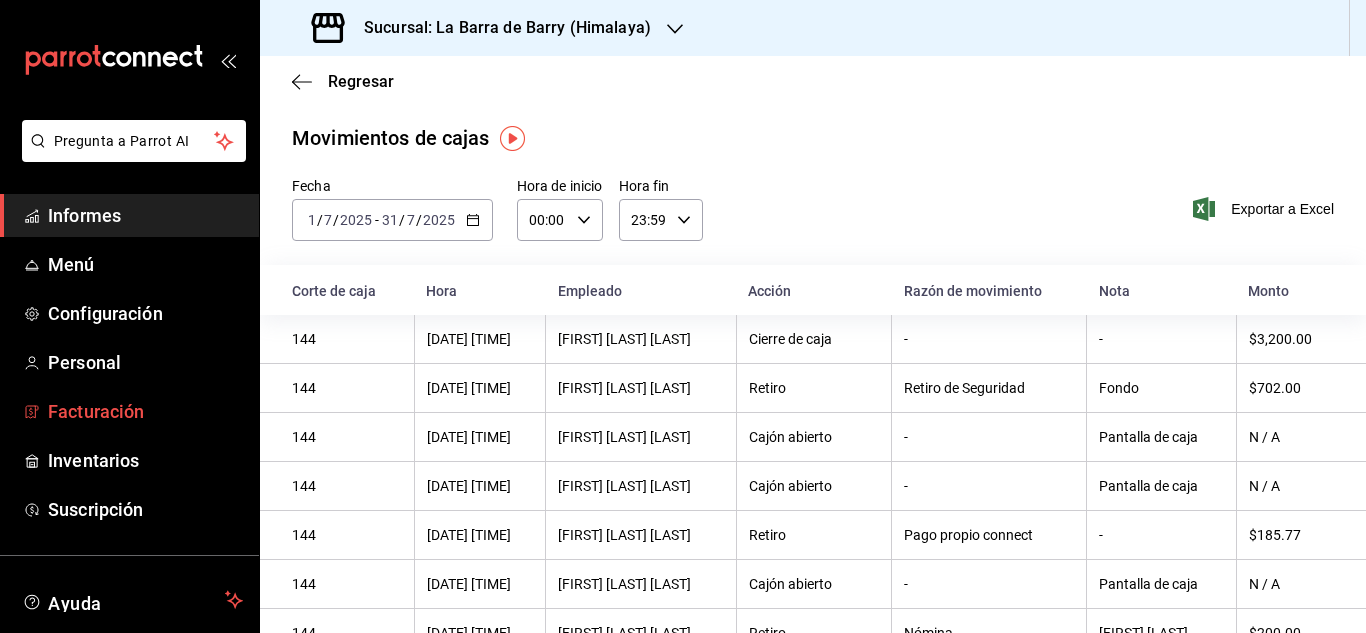click on "Facturación" at bounding box center [96, 411] 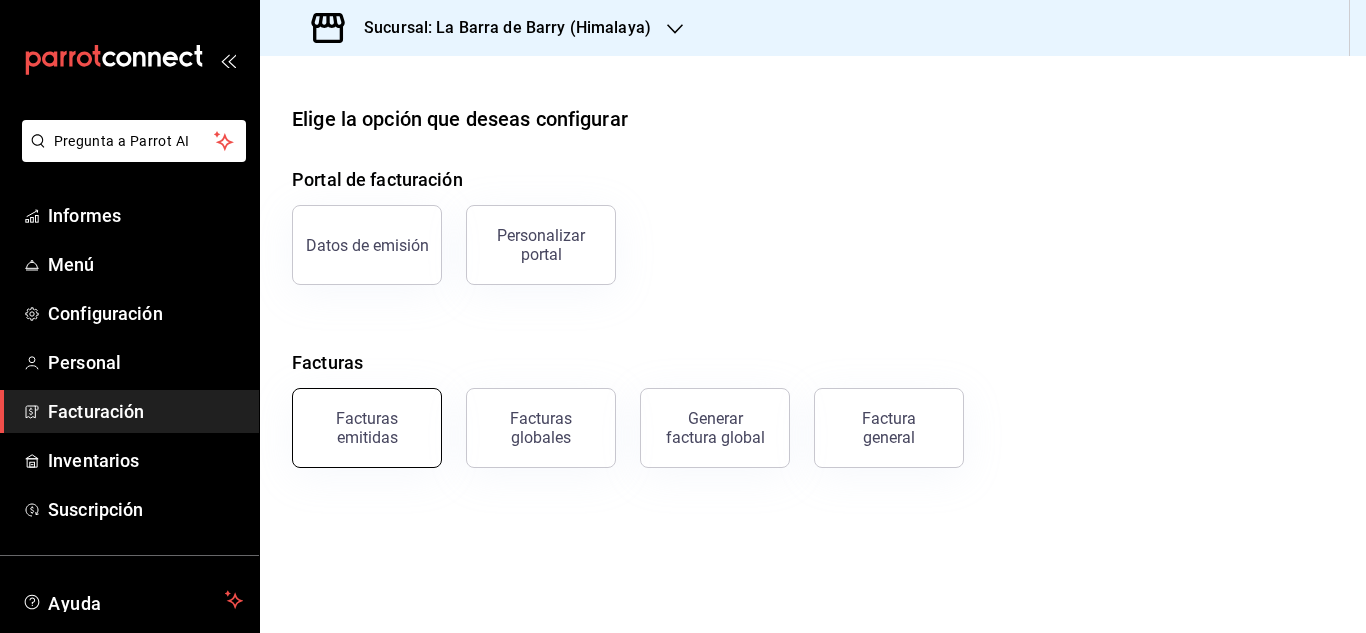 click on "Facturas emitidas" at bounding box center (367, 428) 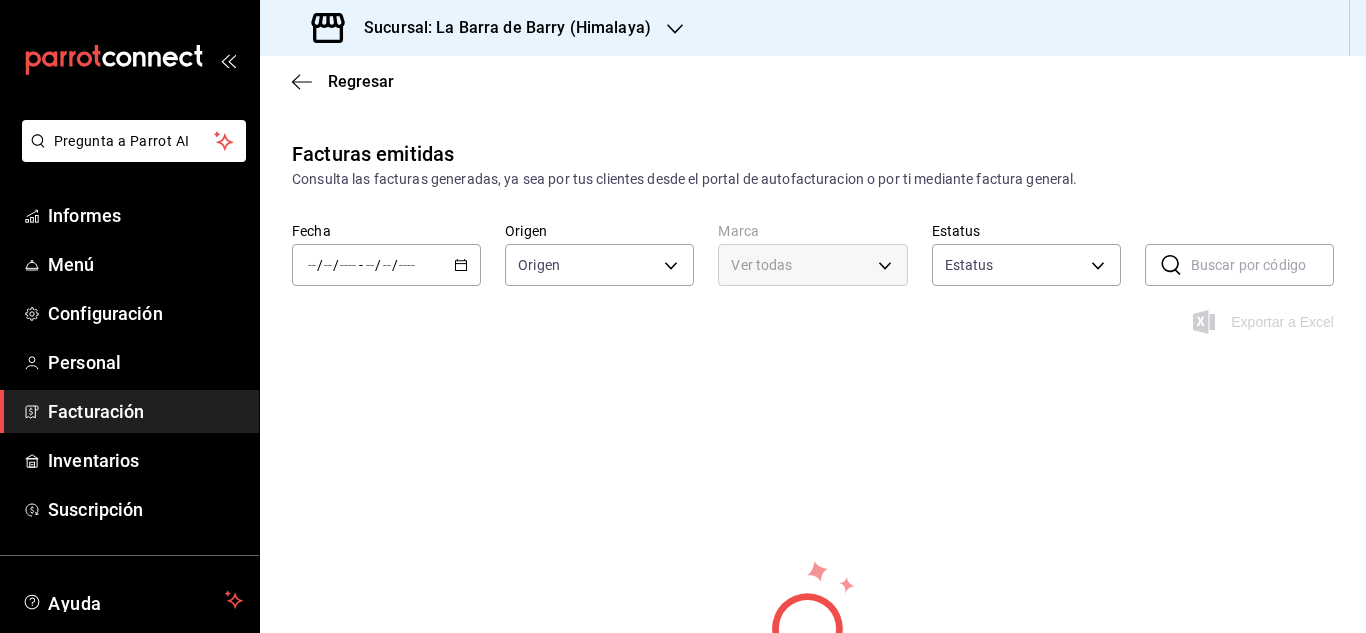 type on "ORDER_INVOICE,GENERAL_INVOICE" 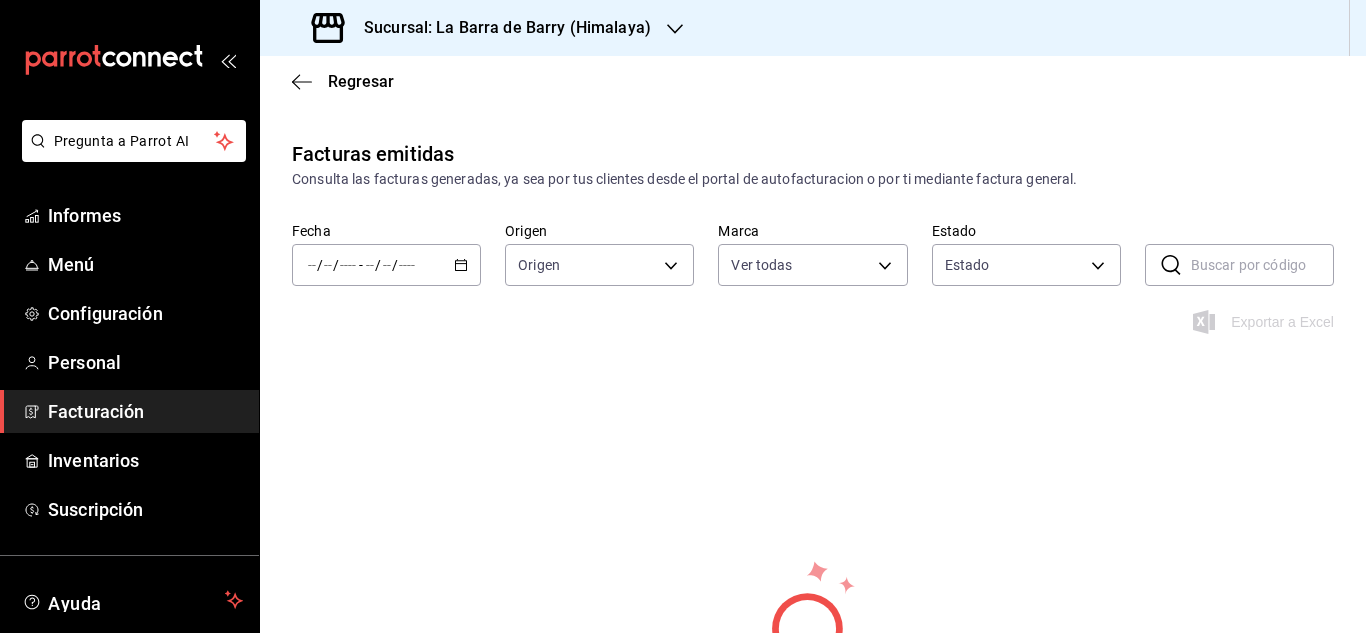 type on "[UUID]" 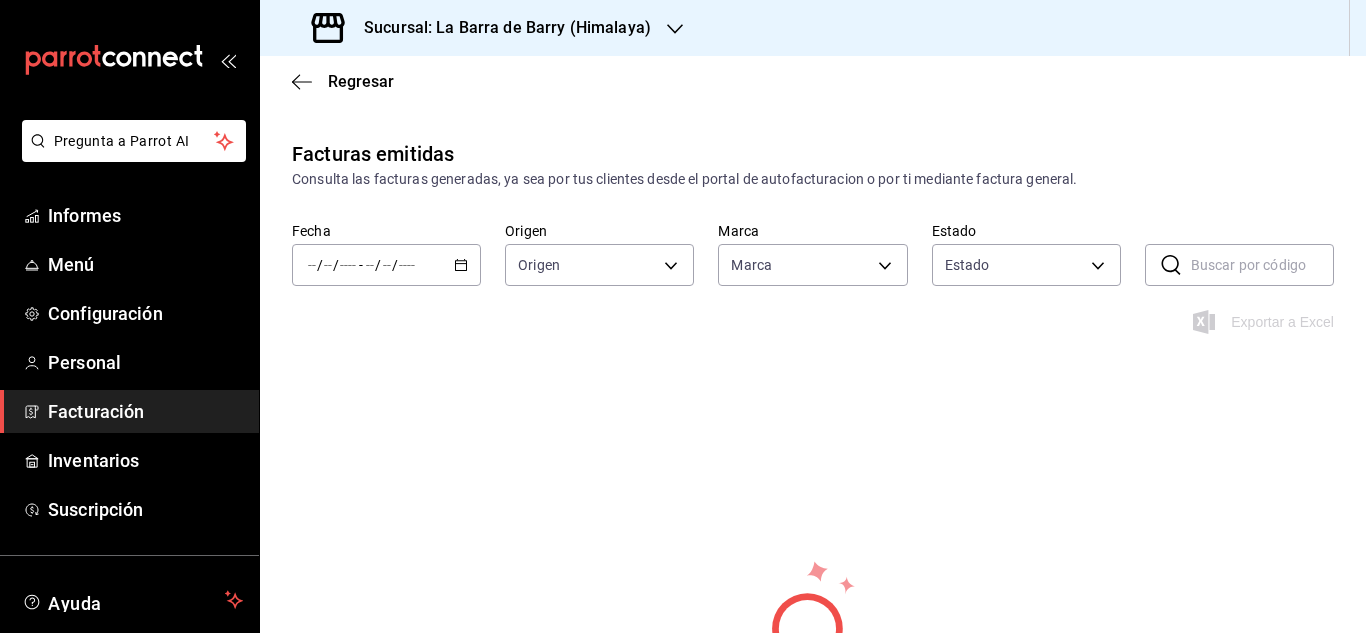 click 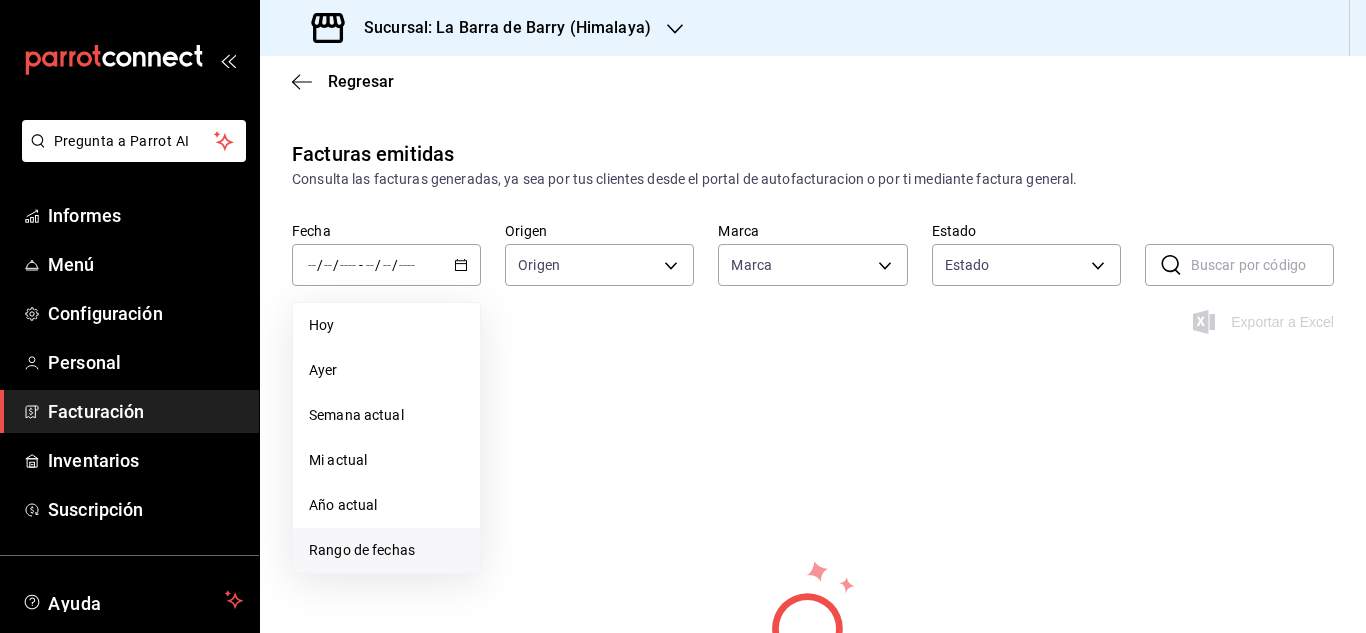 click on "Rango de fechas" at bounding box center (362, 550) 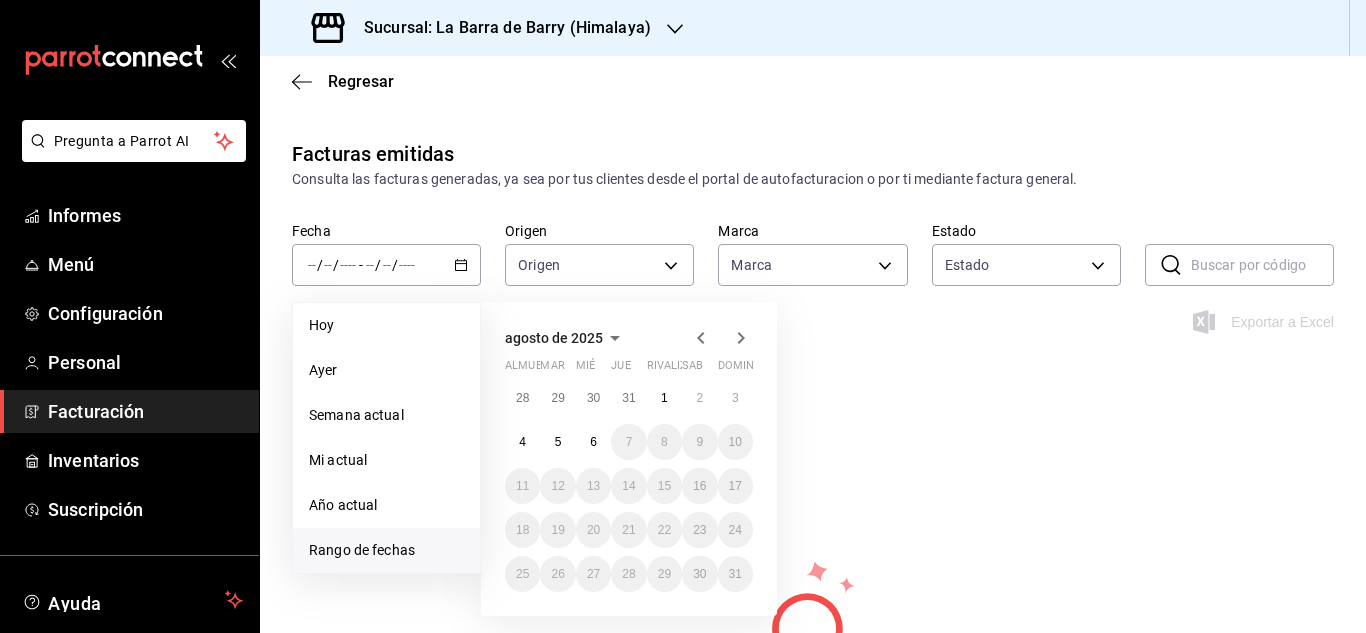 click 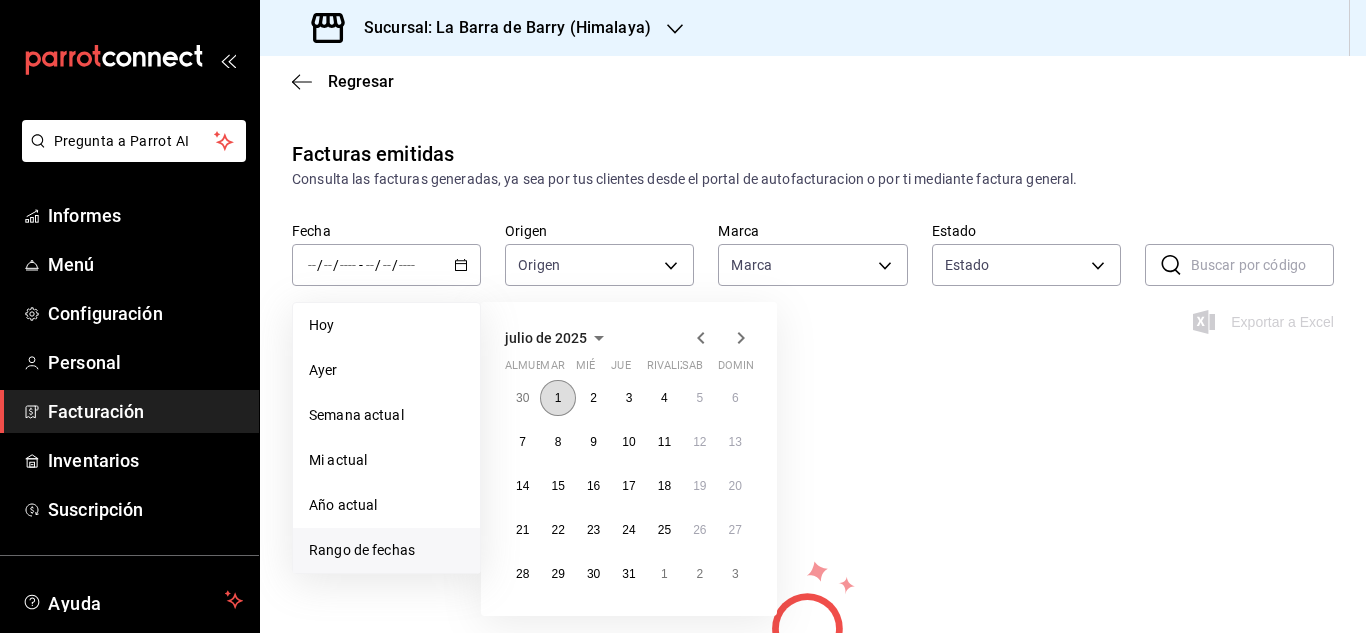 click on "1" at bounding box center [557, 398] 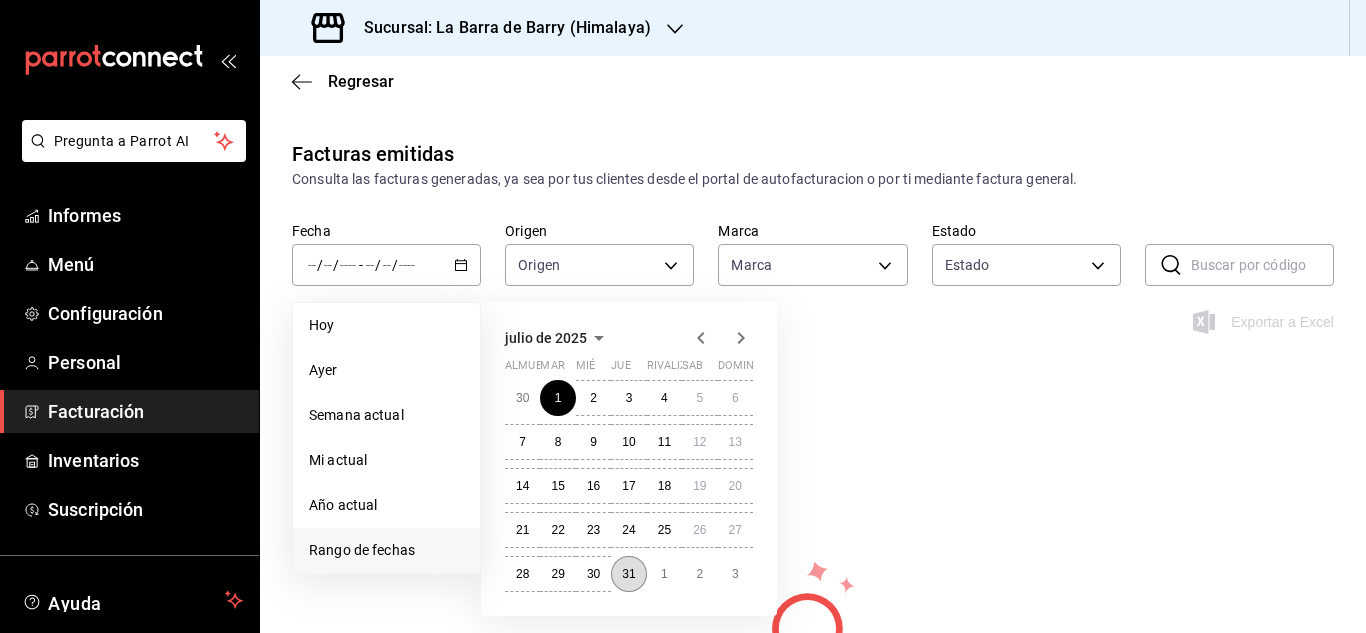 click on "31" at bounding box center (628, 574) 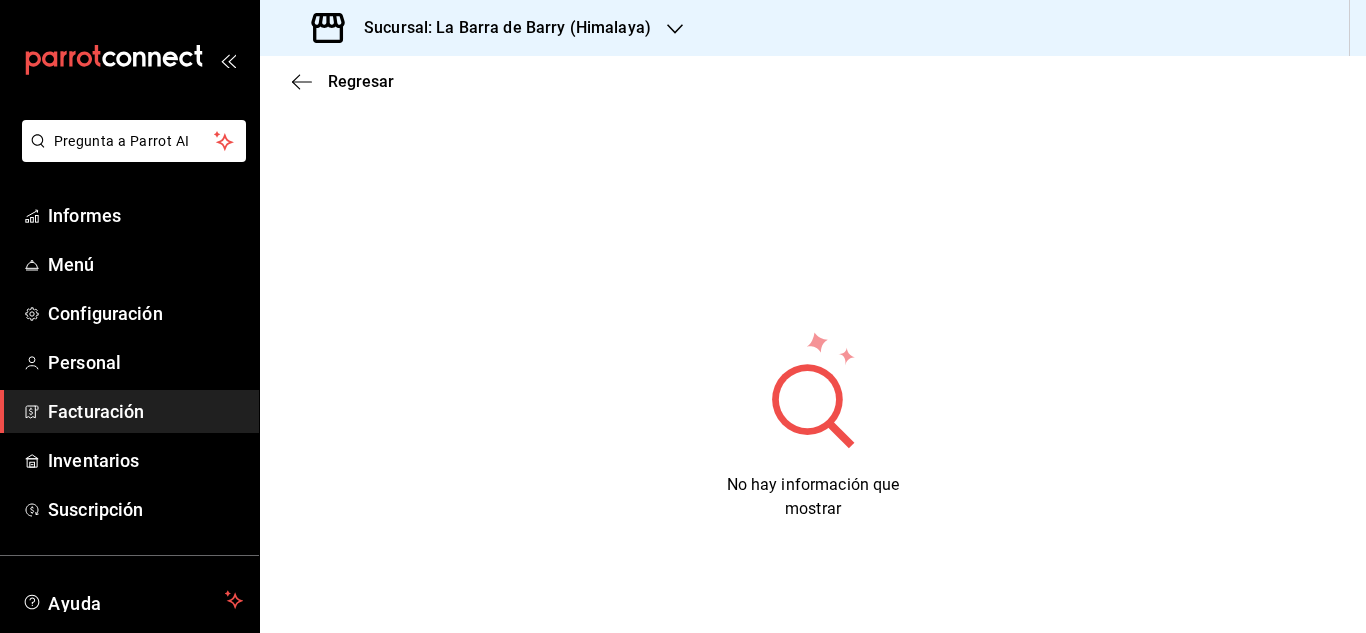 scroll, scrollTop: 0, scrollLeft: 0, axis: both 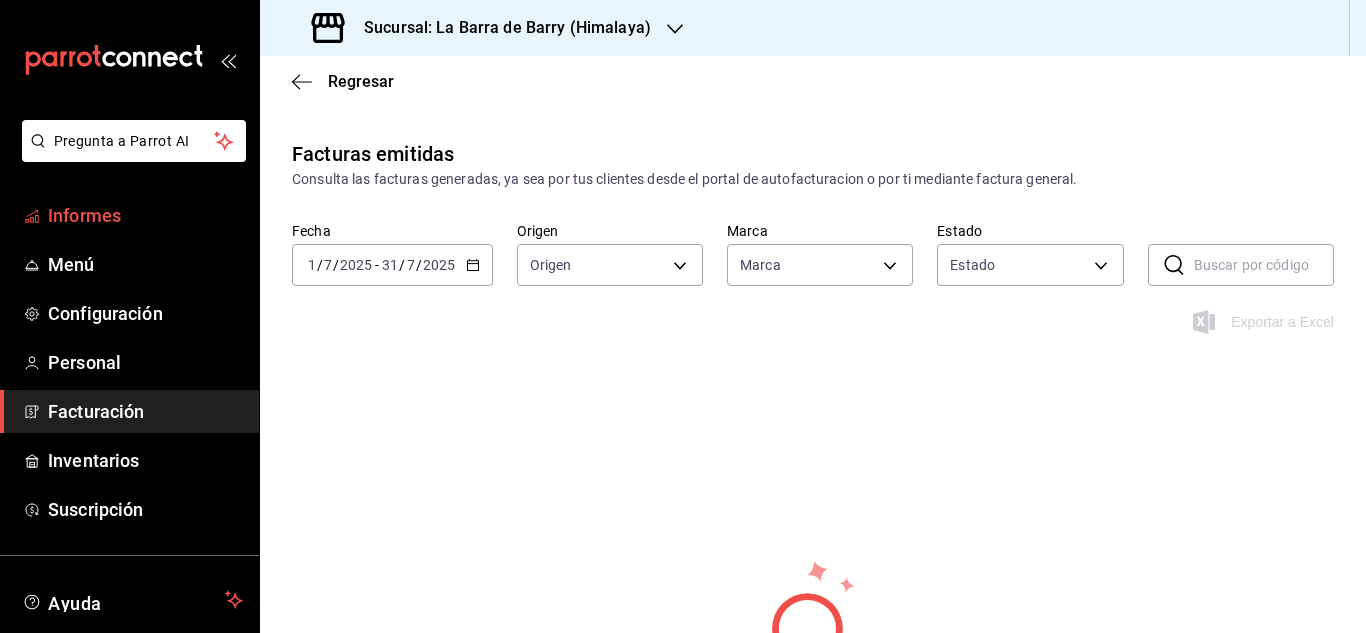 click on "Informes" at bounding box center [84, 215] 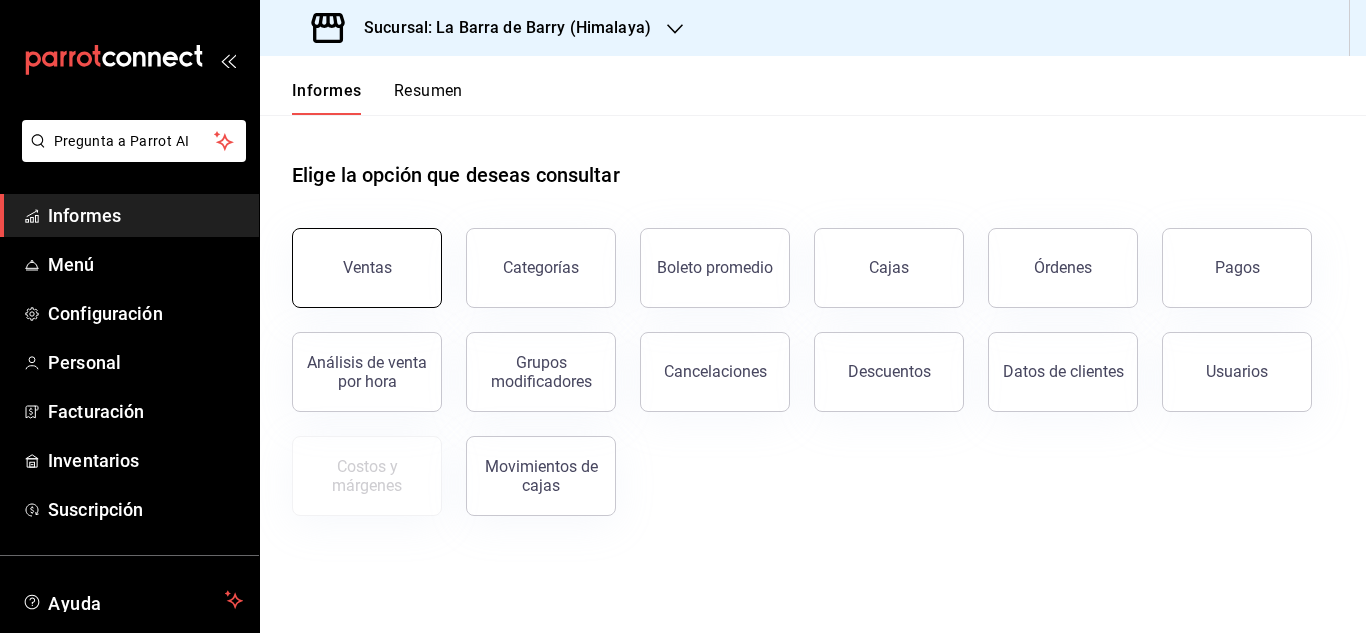 click on "Ventas" at bounding box center (367, 268) 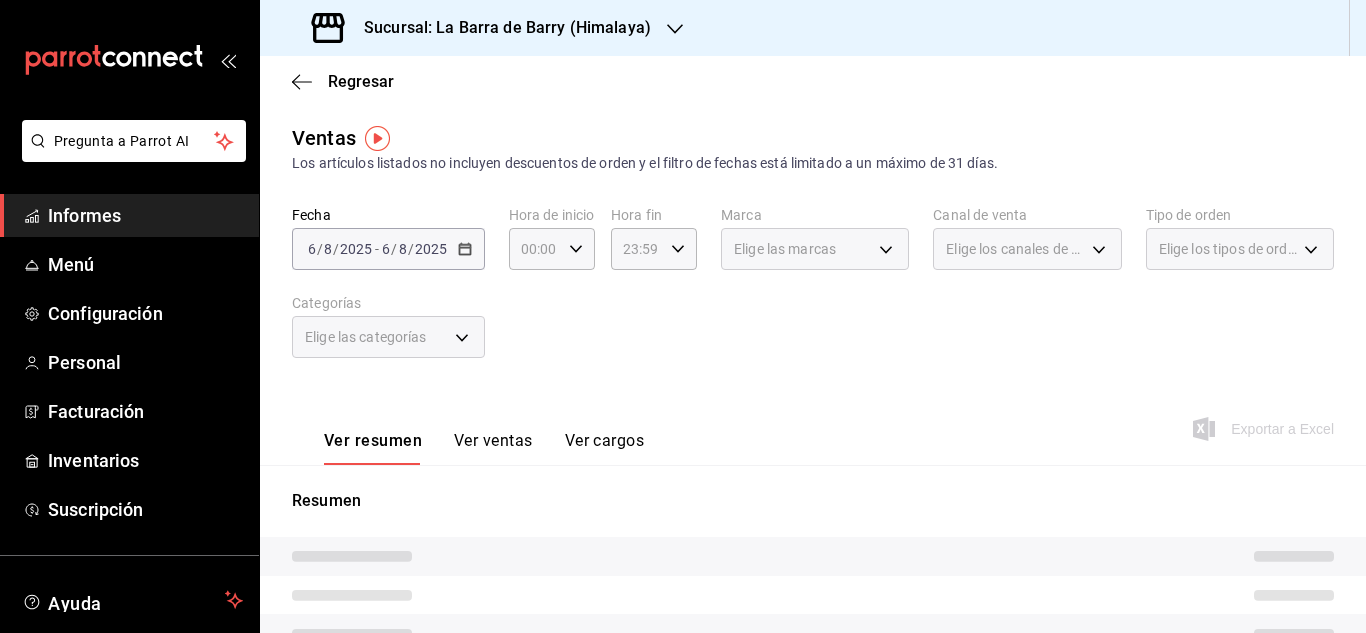 click on "2025-08-06 6 / 8 / 2025 - 2025-08-06 6 / 8 / 2025" at bounding box center (388, 249) 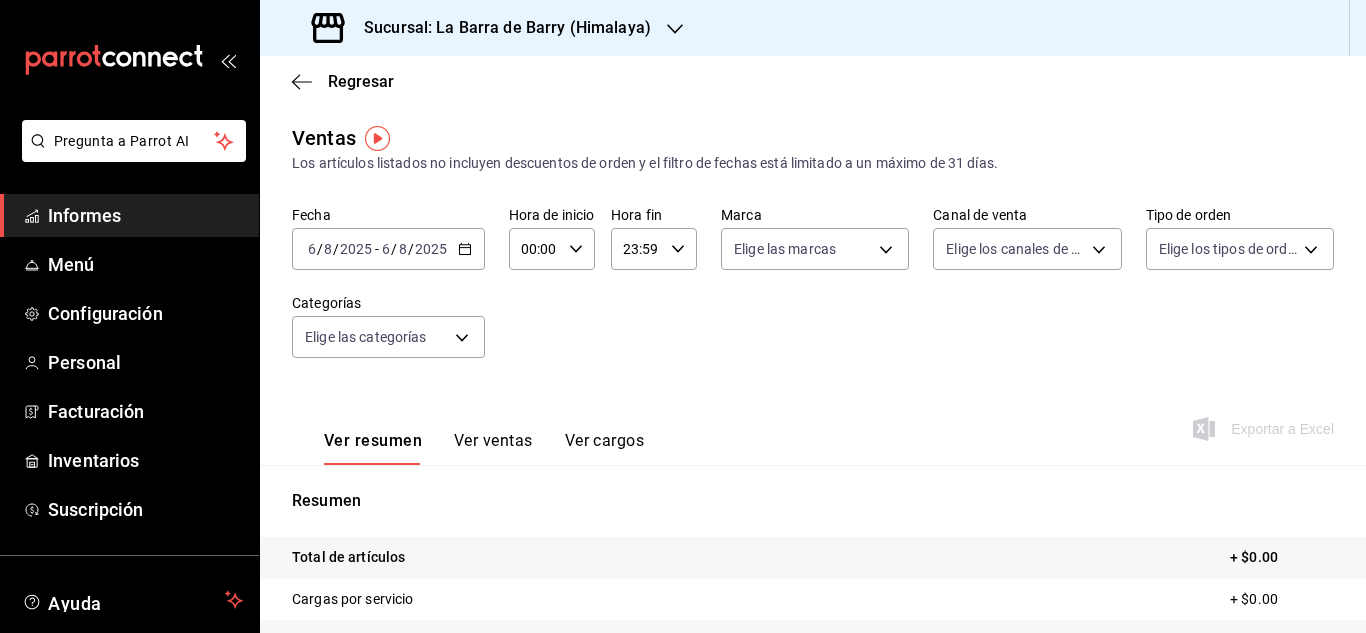 click on "2025-08-06 6 / 8 / 2025 - 2025-08-06 6 / 8 / 2025" at bounding box center (388, 249) 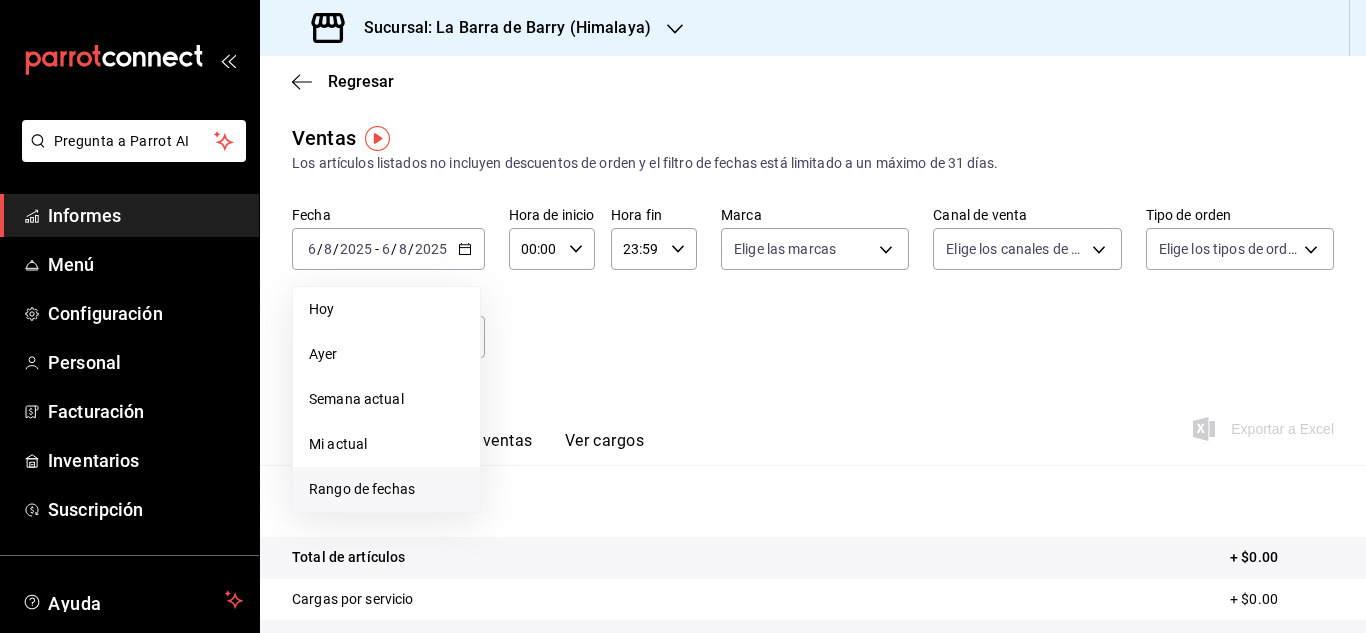 click on "Rango de fechas" at bounding box center (362, 489) 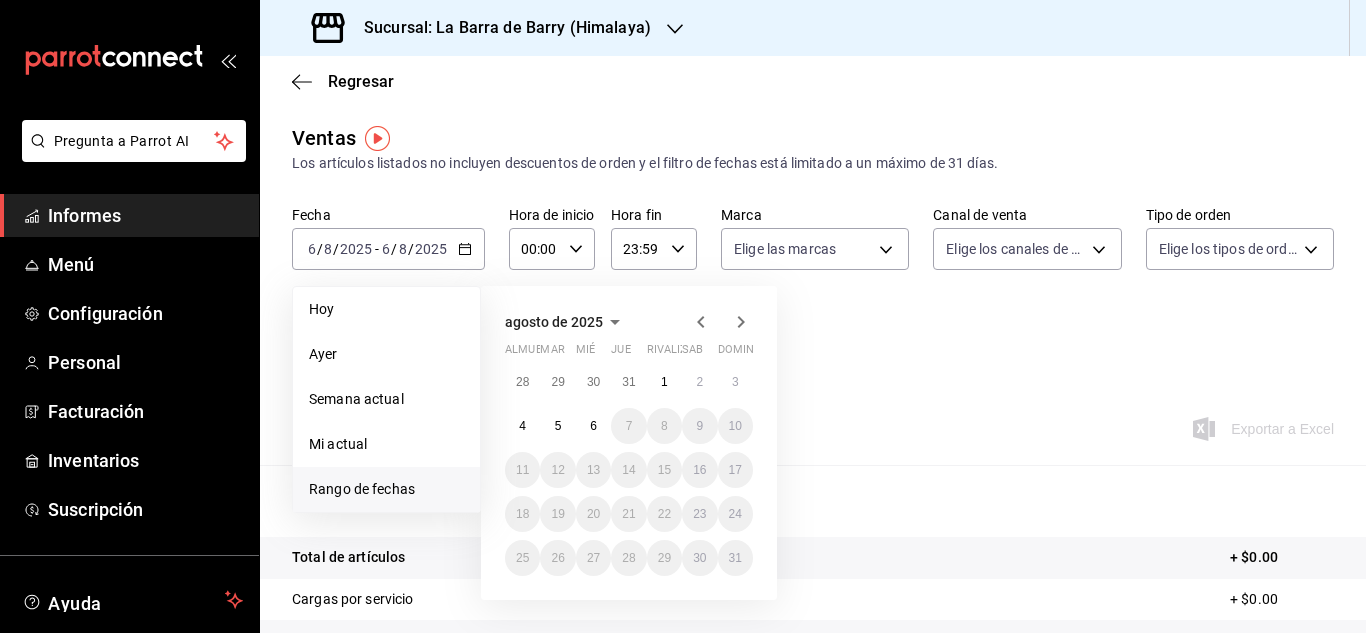 click 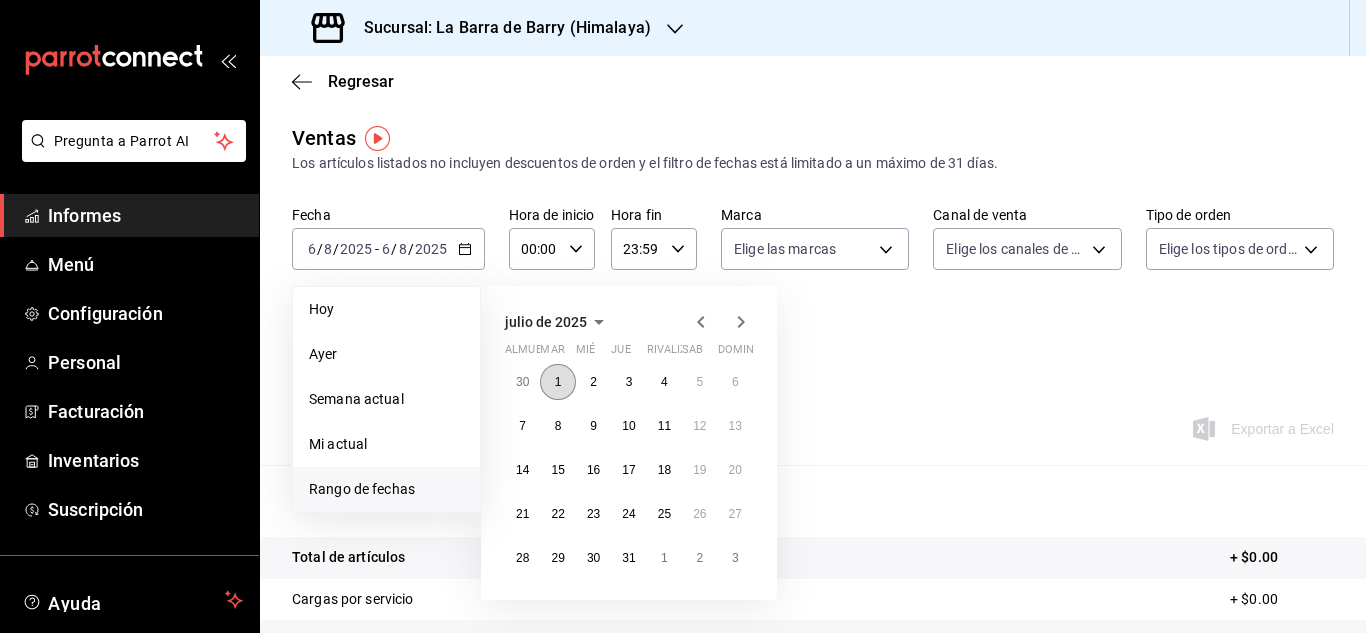 click on "1" at bounding box center (558, 382) 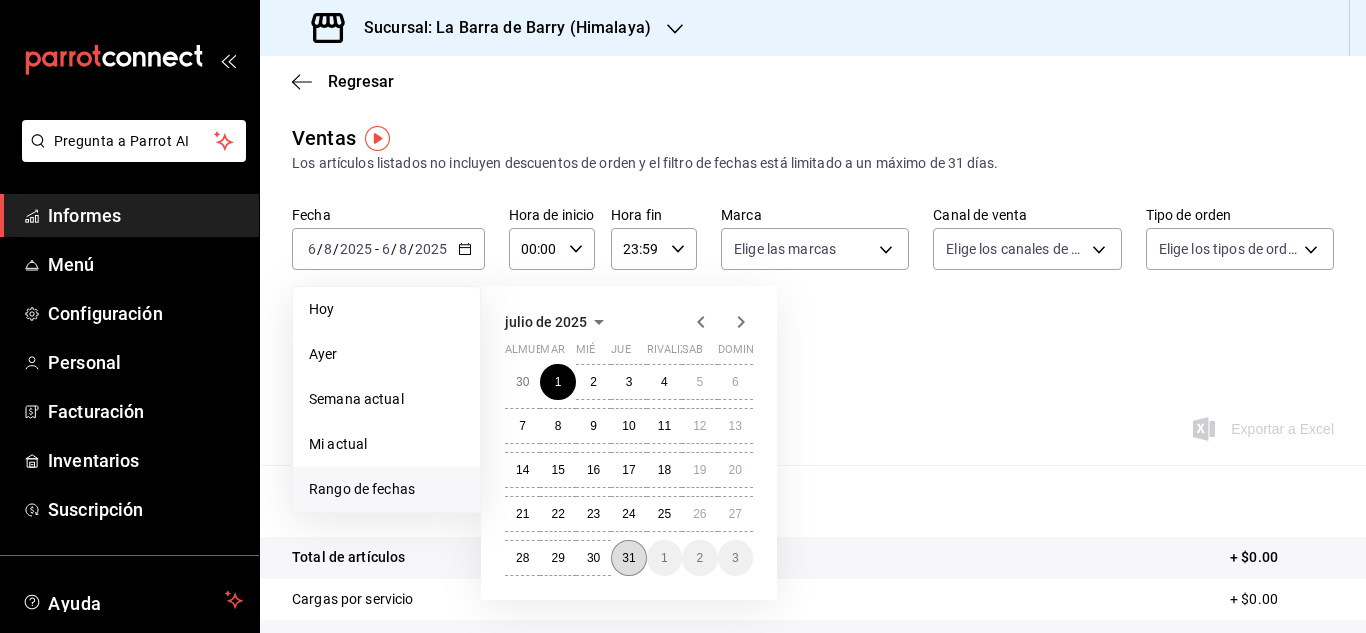 click on "31" at bounding box center (628, 558) 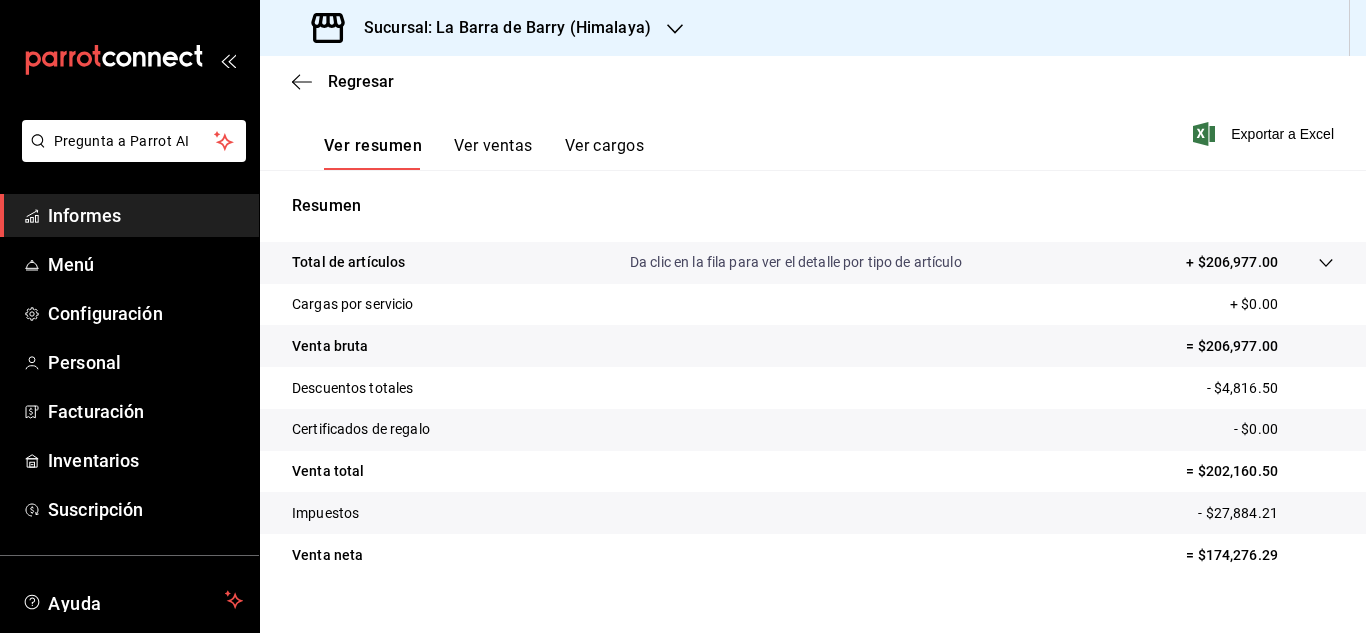 scroll, scrollTop: 303, scrollLeft: 0, axis: vertical 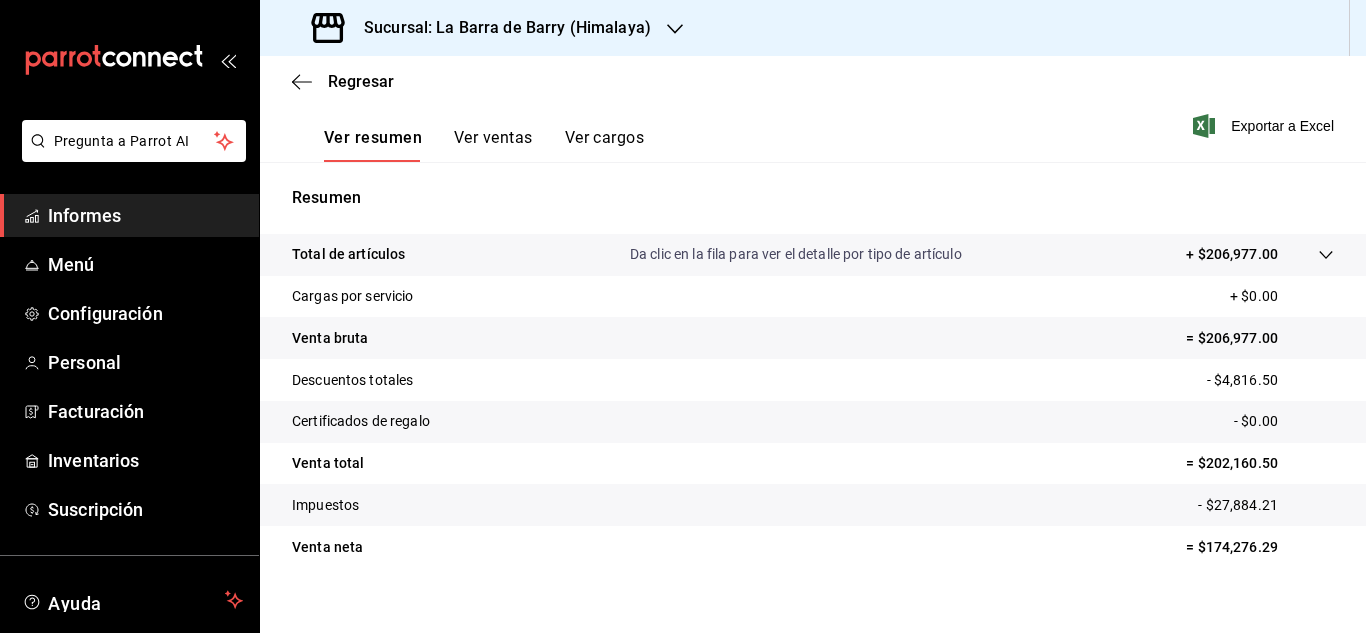 click on "Sucursal: La Barra de Barry (Himalaya)" at bounding box center (507, 27) 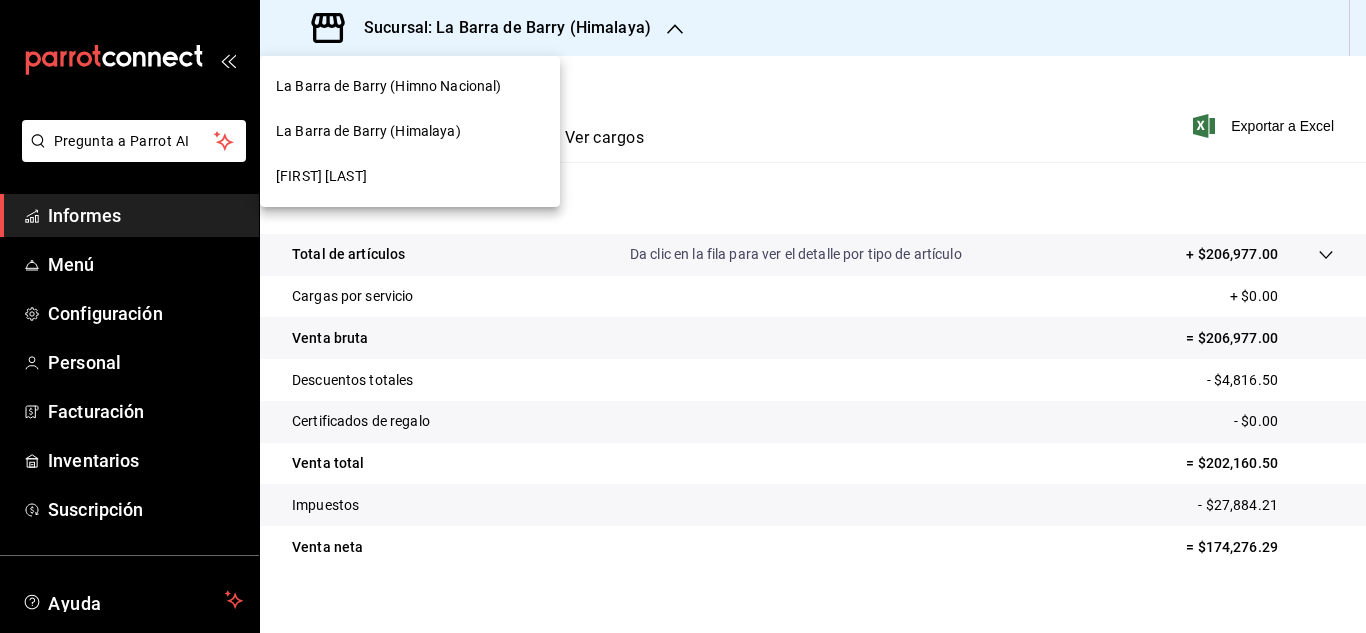 click on "[FIRST] [LAST]" at bounding box center [321, 176] 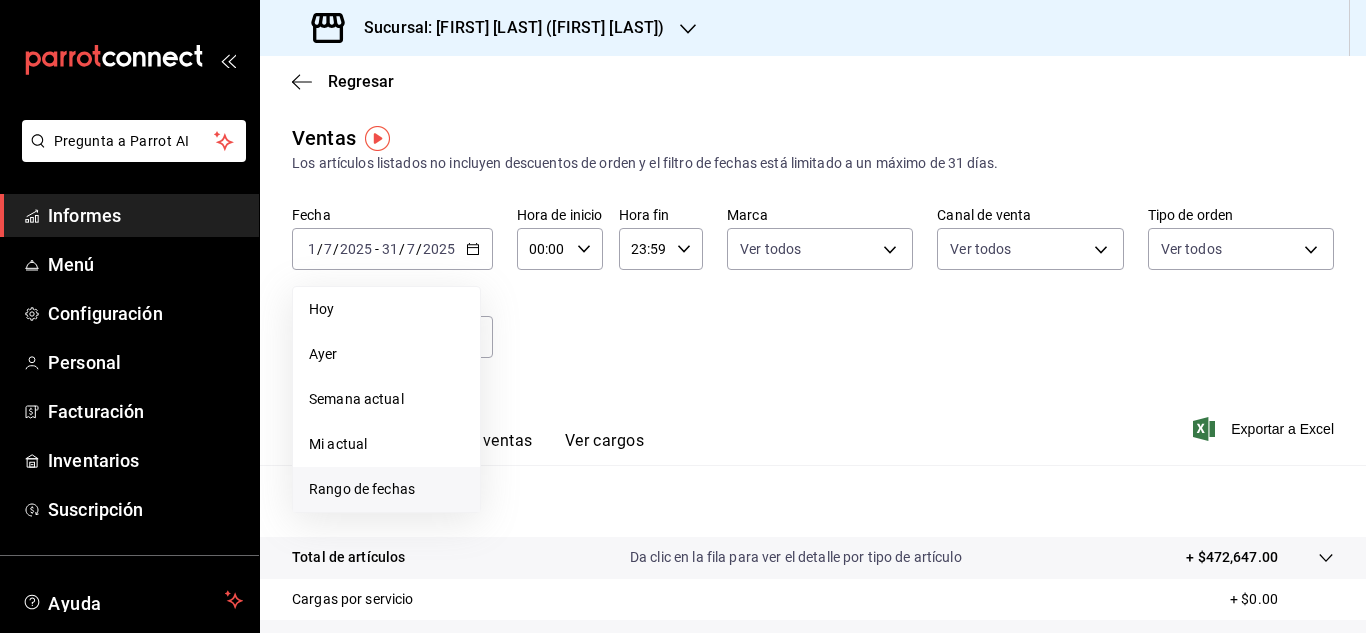 click on "Rango de fechas" at bounding box center (362, 489) 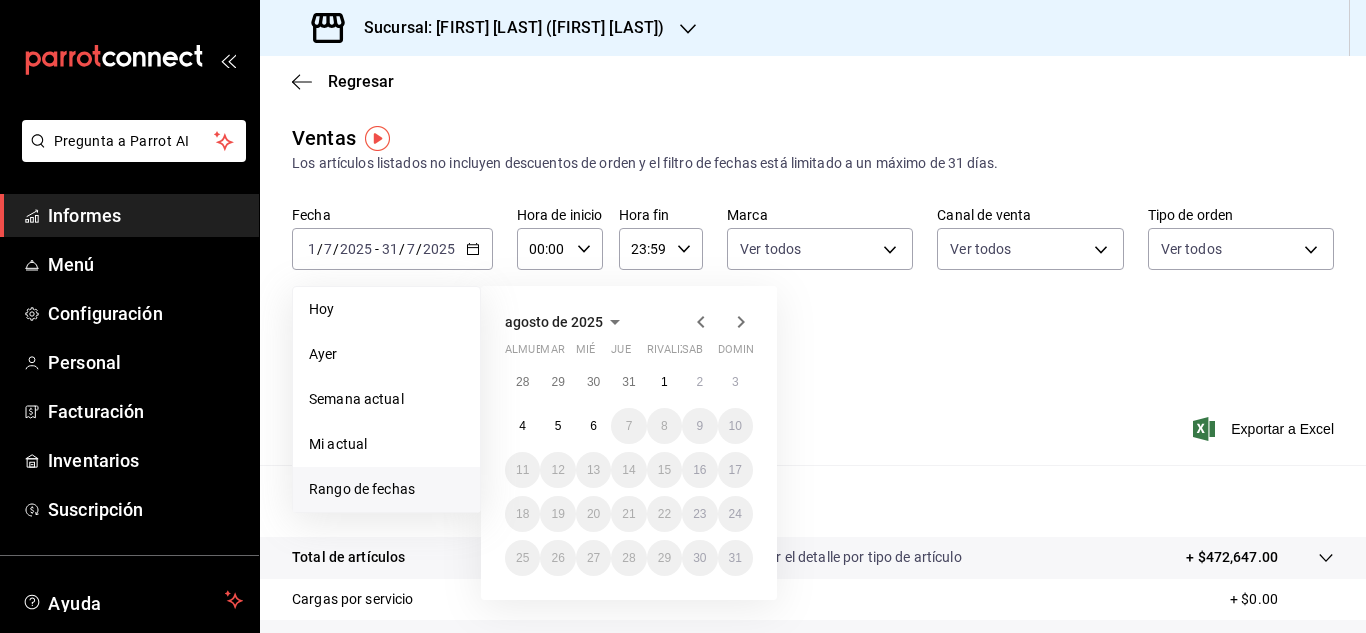 click on "agosto de 2025 almuerzo mar mié Jue rivalizar sab dominio 28 29 30 31 1 2 3 4 5 6 7 8 9 10 11 12 13 14 15 16 17 18 19 20 21 22 23 24 25 26 27 28 29 30 31" at bounding box center (629, 443) 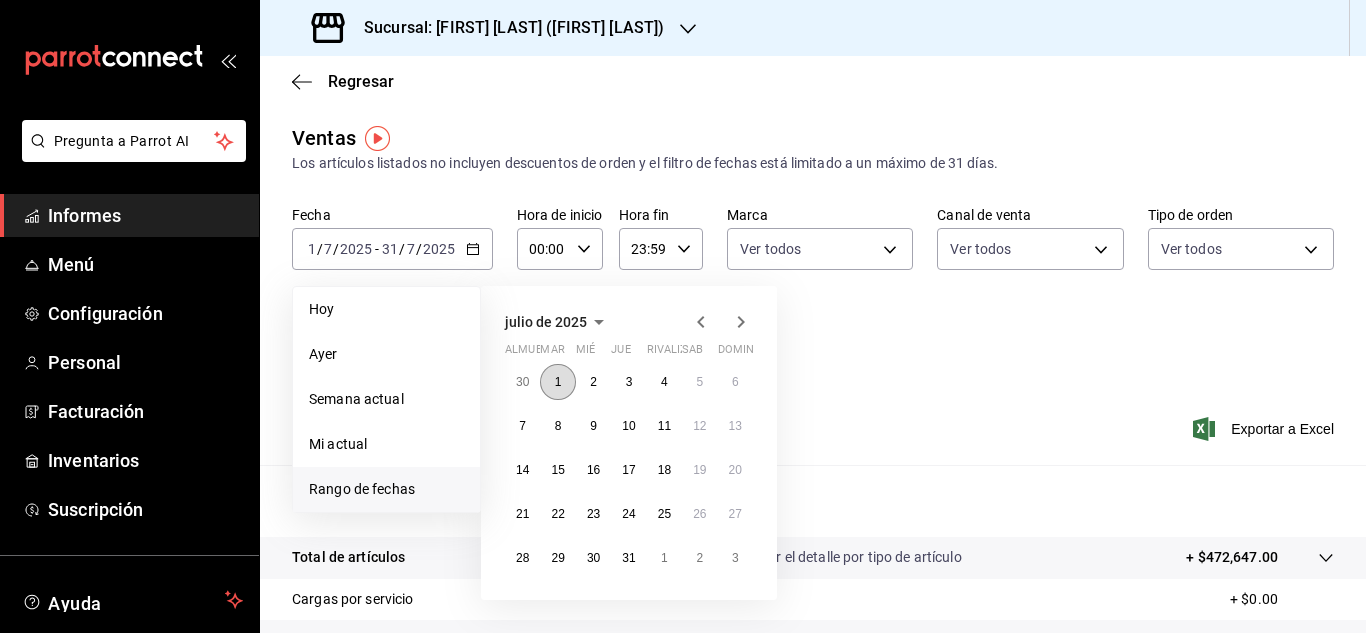 click on "1" at bounding box center (557, 382) 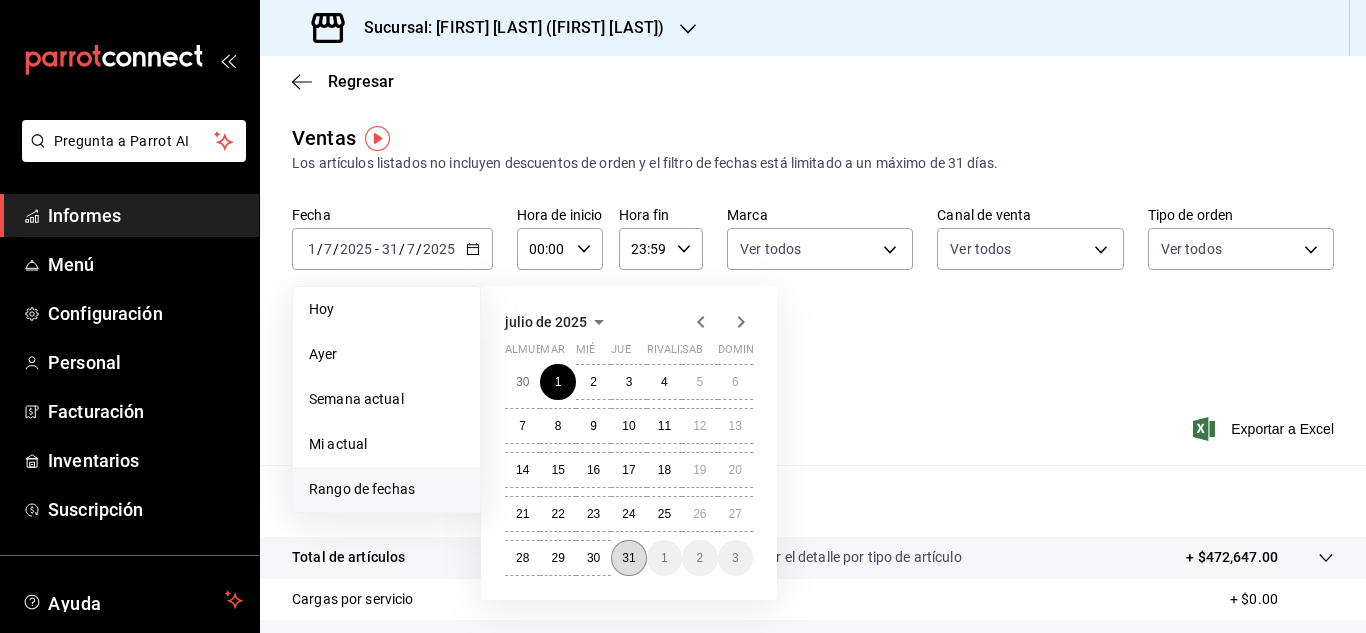 click on "31" at bounding box center [628, 558] 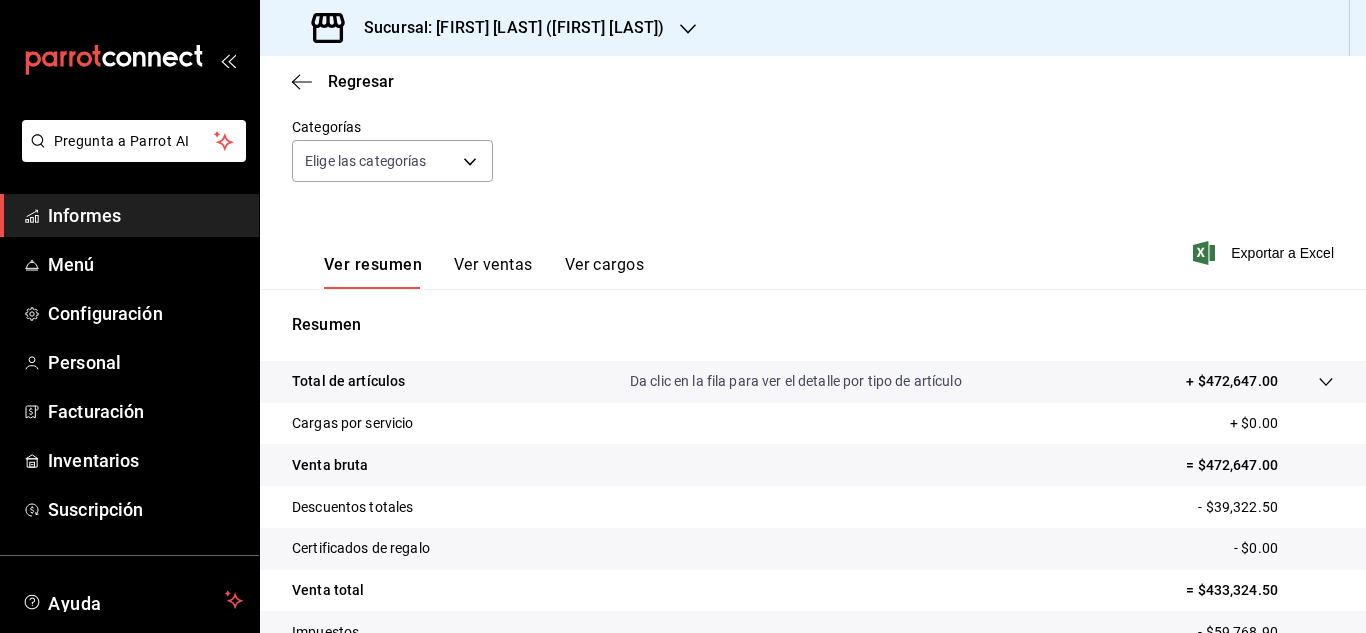 scroll, scrollTop: 326, scrollLeft: 0, axis: vertical 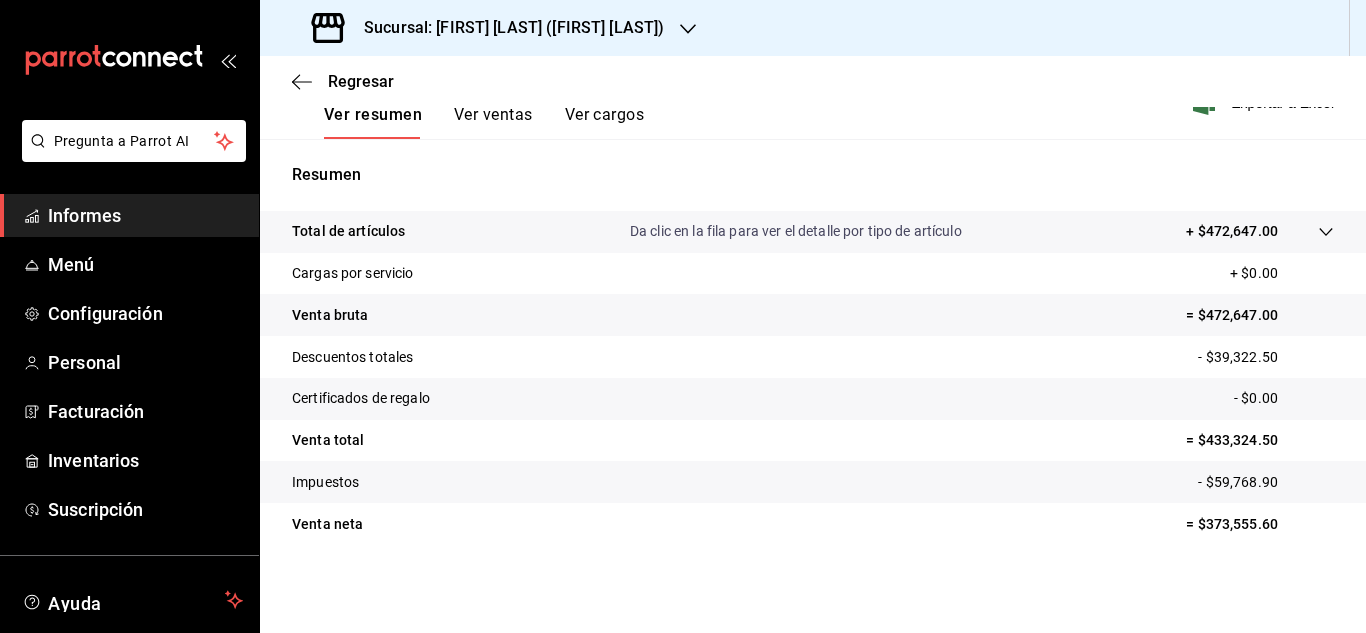 click on "Sucursal: [FIRST] [LAST] ([FIRST] [LAST])" at bounding box center (490, 28) 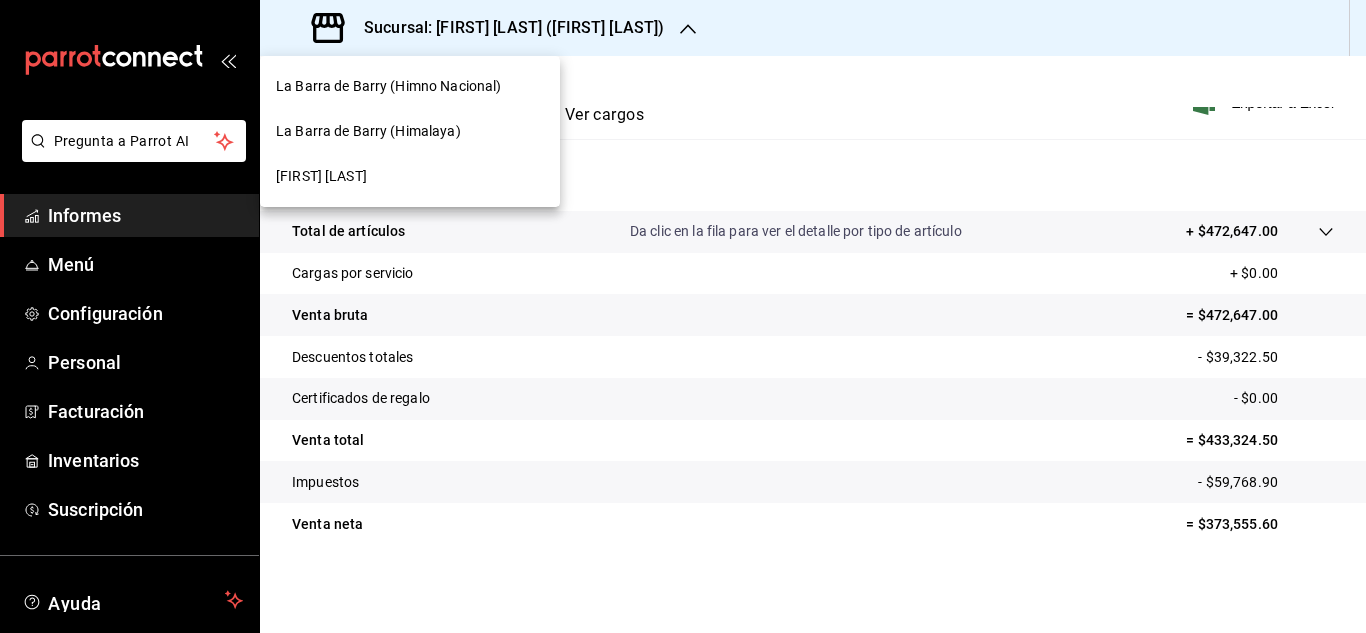 click on "La Barra de Barry (Himno Nacional)" at bounding box center [388, 86] 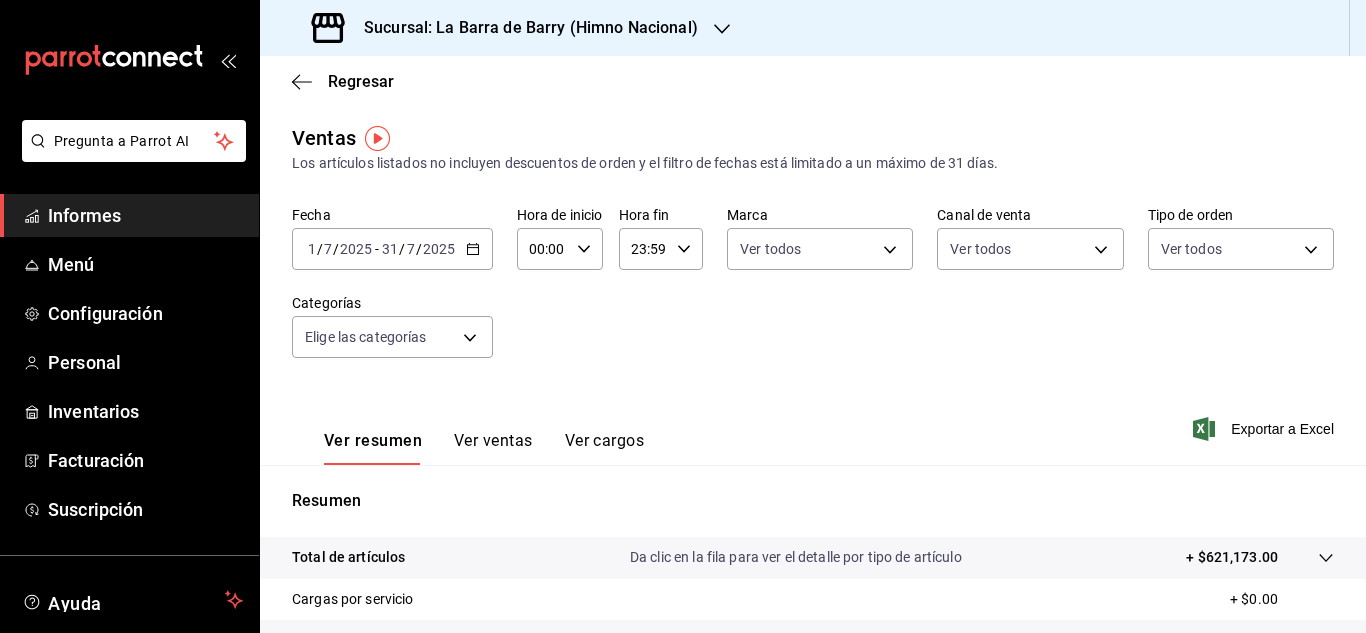 click 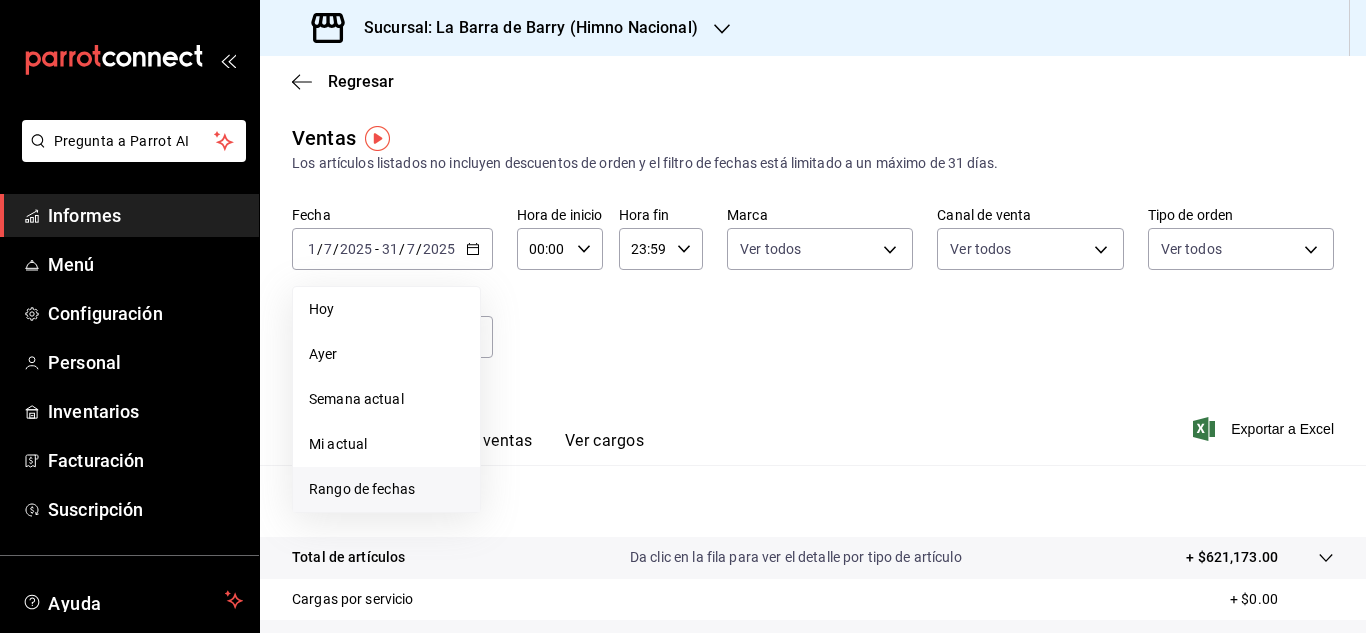 click on "Rango de fechas" at bounding box center [362, 489] 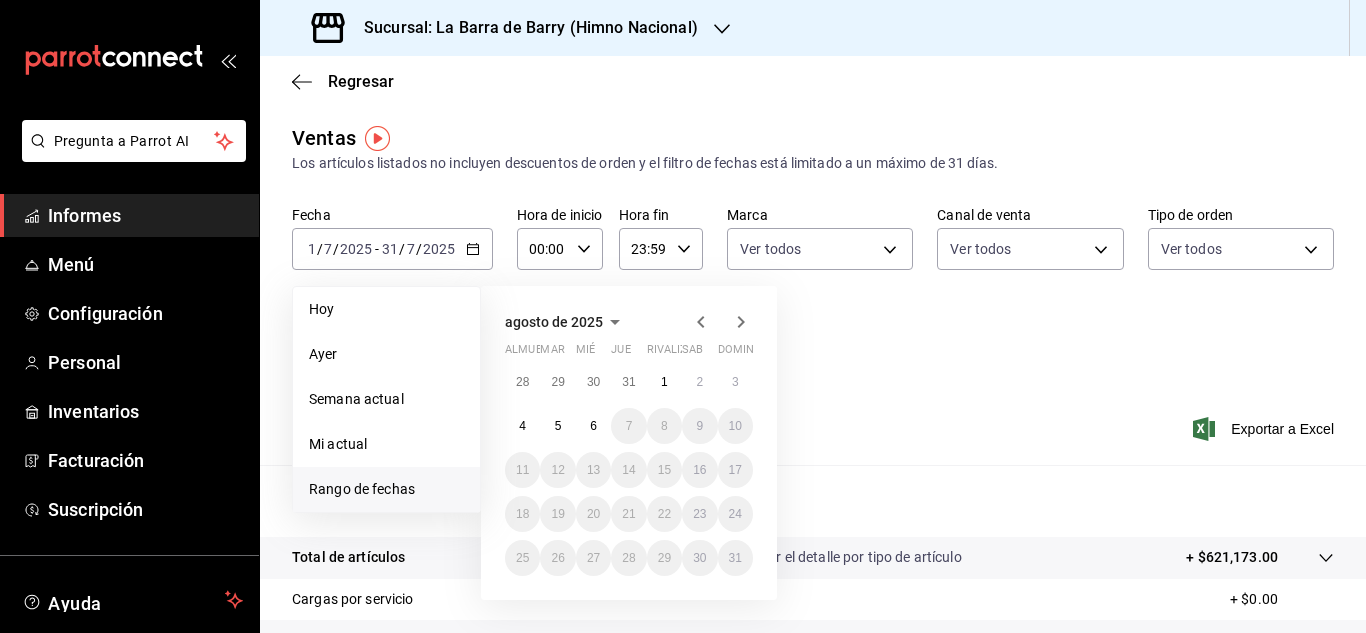 click 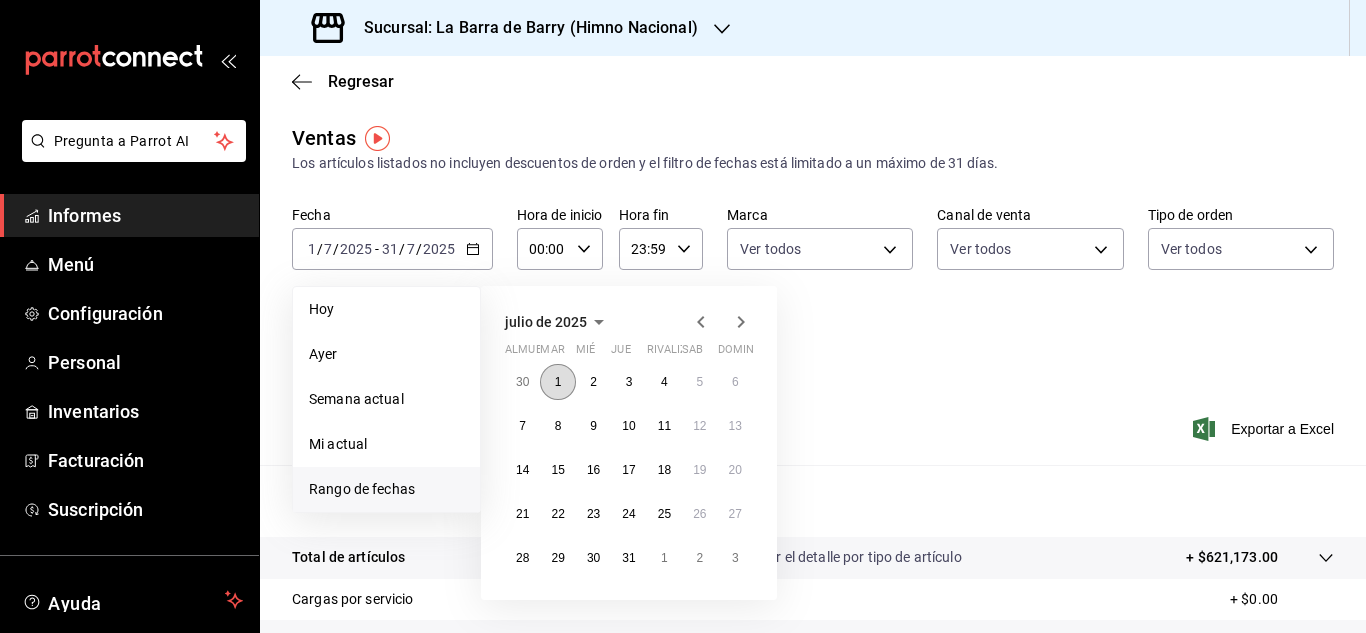 click on "1" at bounding box center [557, 382] 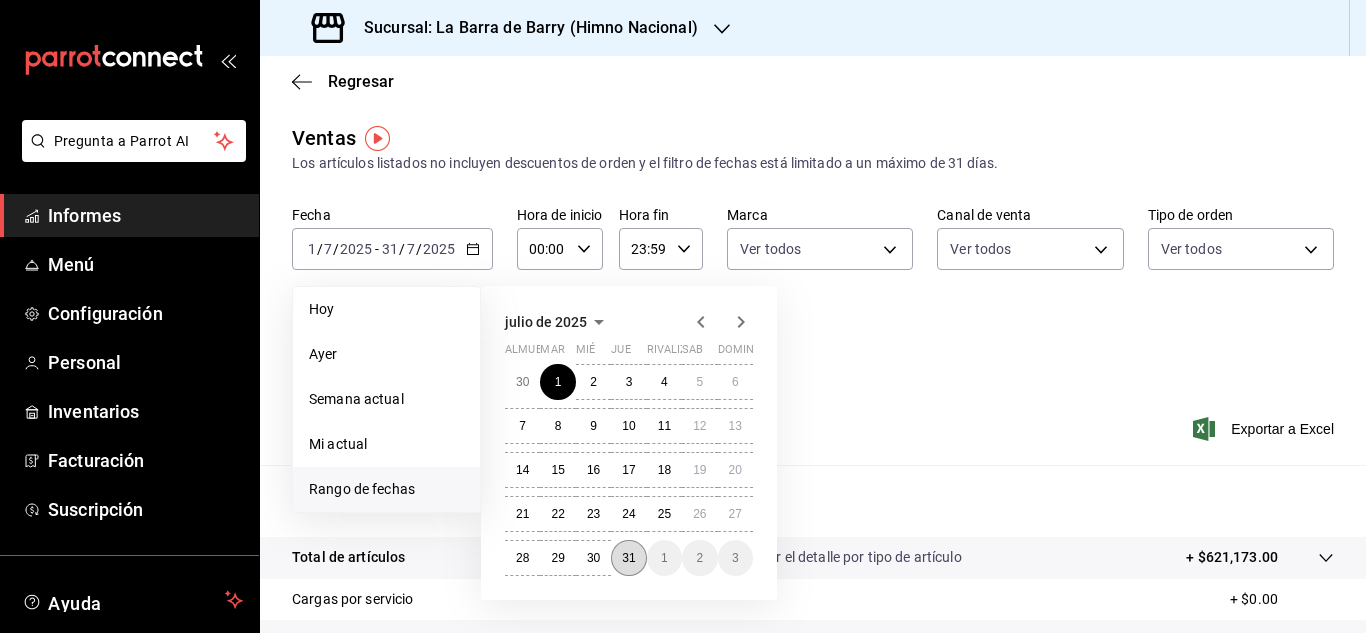 click on "31" at bounding box center (628, 558) 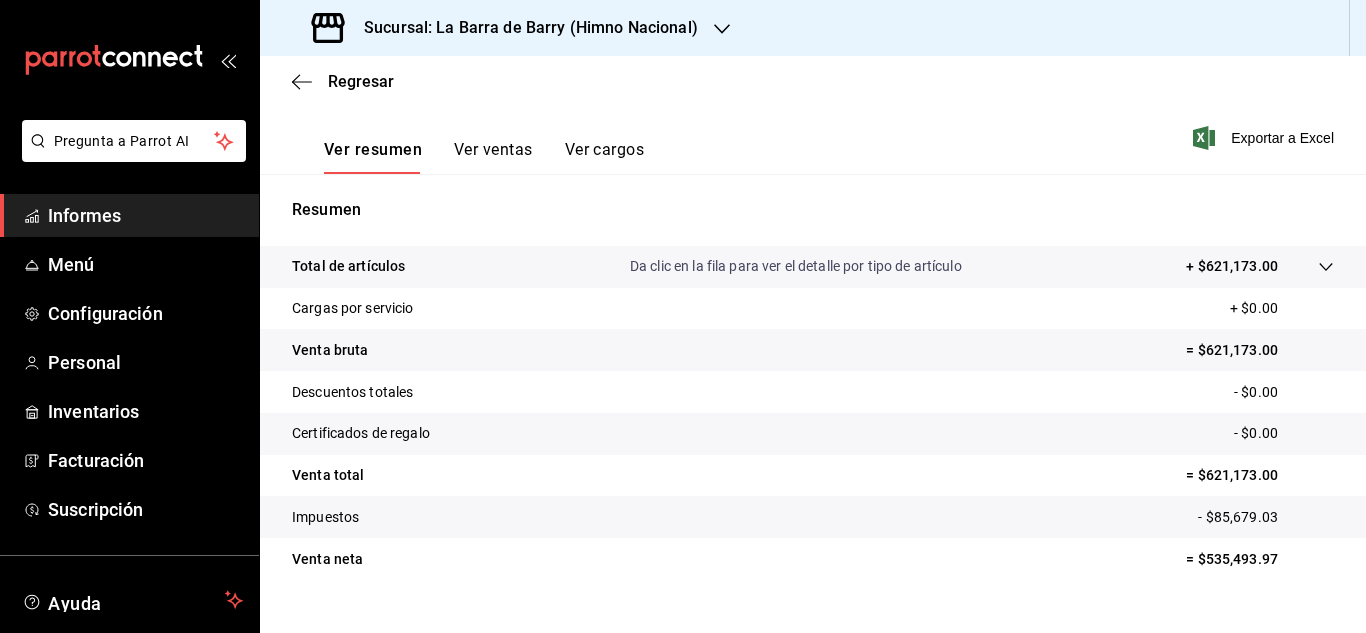 scroll, scrollTop: 326, scrollLeft: 0, axis: vertical 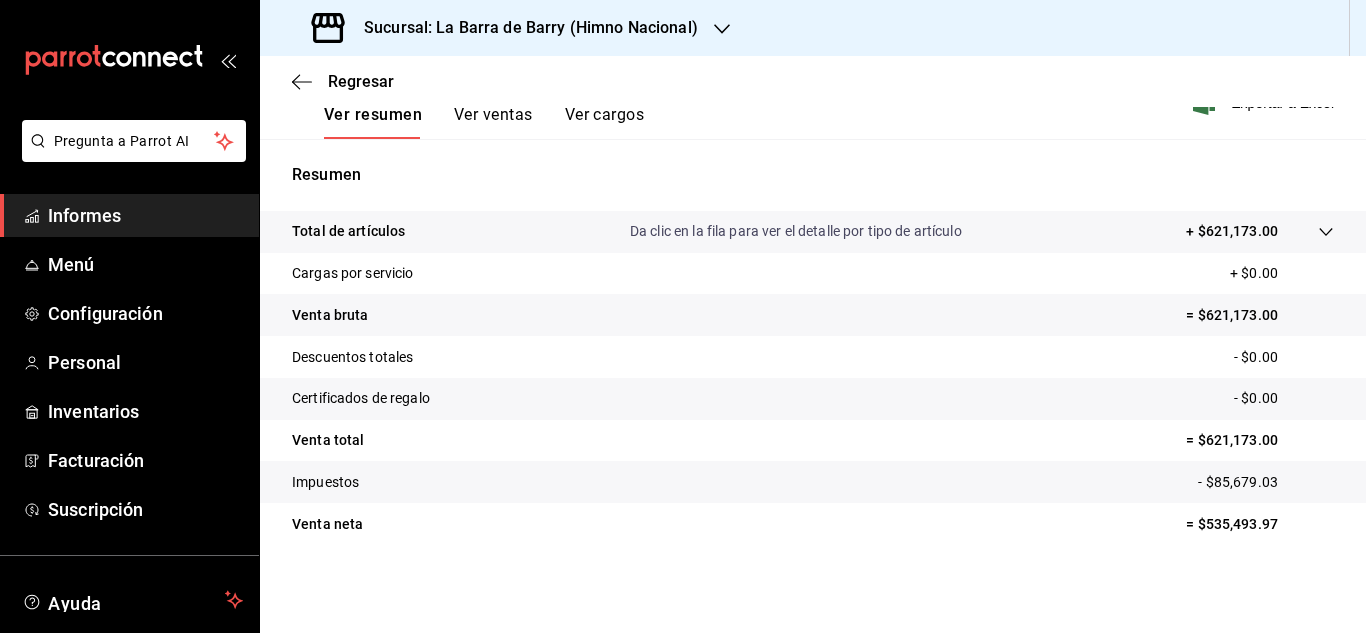 click on "Venta neta = $535,493.97" at bounding box center [813, 524] 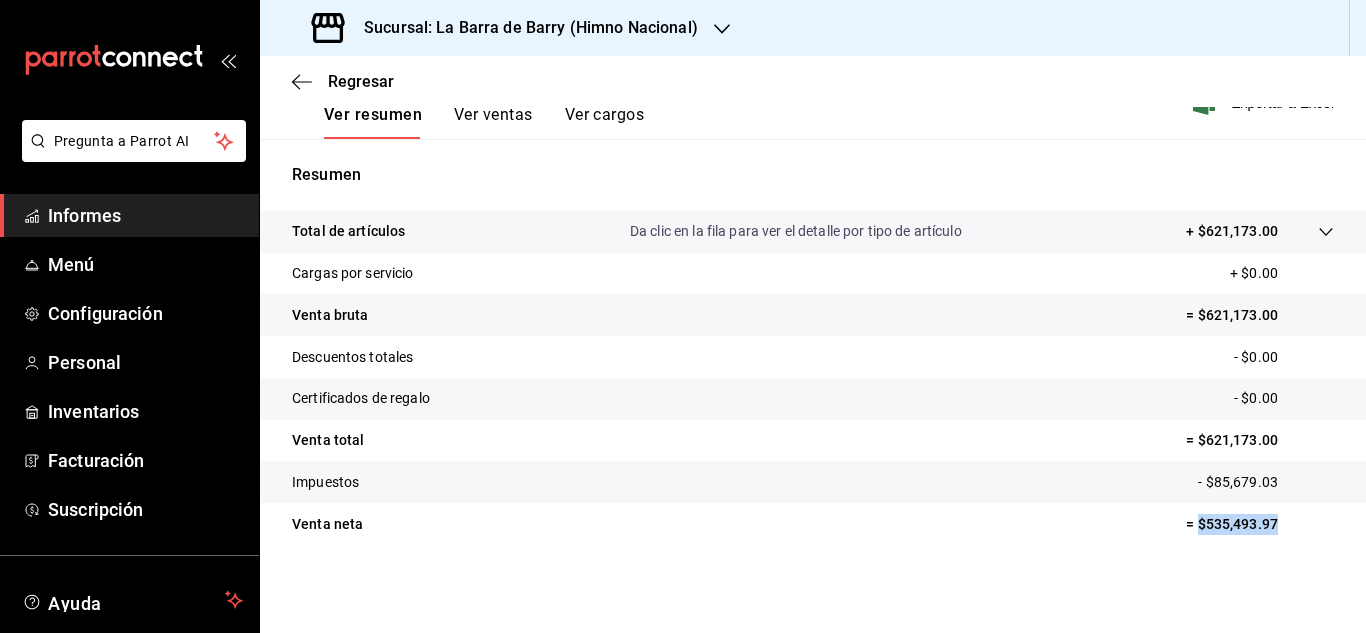drag, startPoint x: 1185, startPoint y: 525, endPoint x: 1273, endPoint y: 528, distance: 88.051125 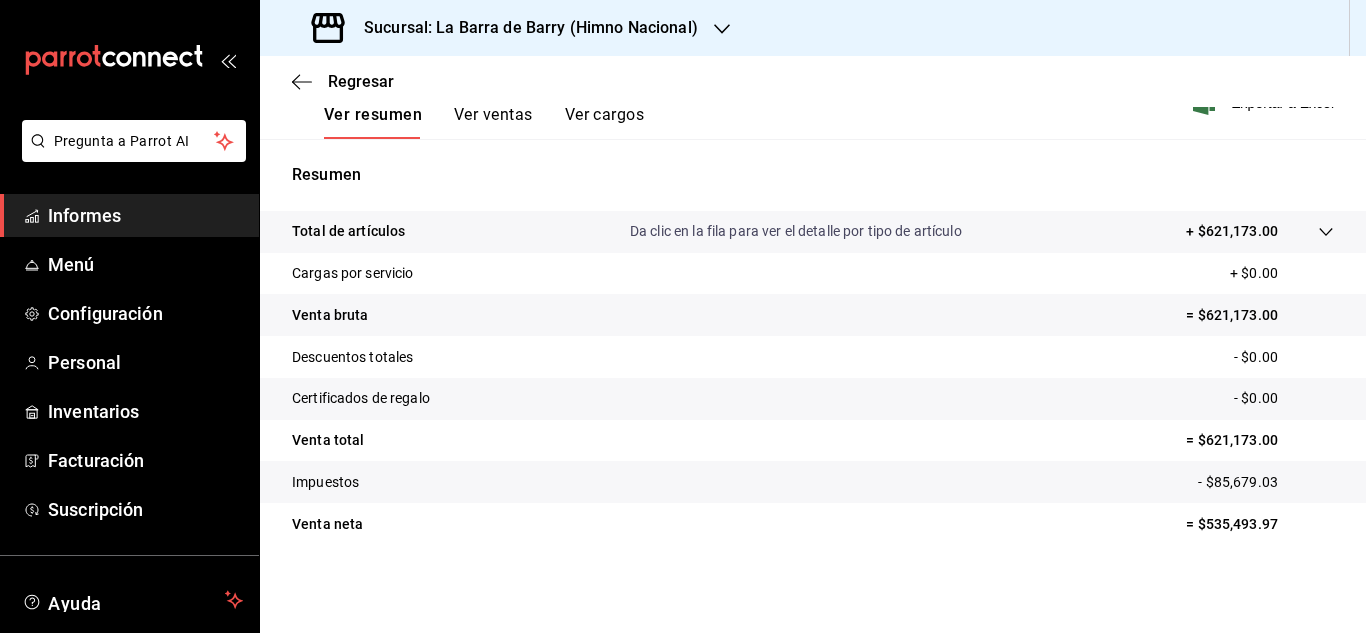 click on "Total de artículos Da clic en la fila para ver el detalle por tipo de artículo + $621,173.00 Cargas por servicio + $0.00 Venta bruta = $621,173.00 Descuentos totales - $0.00 Certificados de regalo - $0.00 Venta total = $621,173.00 Impuestos - $85,679.03 Venta neta = $535,493.97" at bounding box center [813, 390] 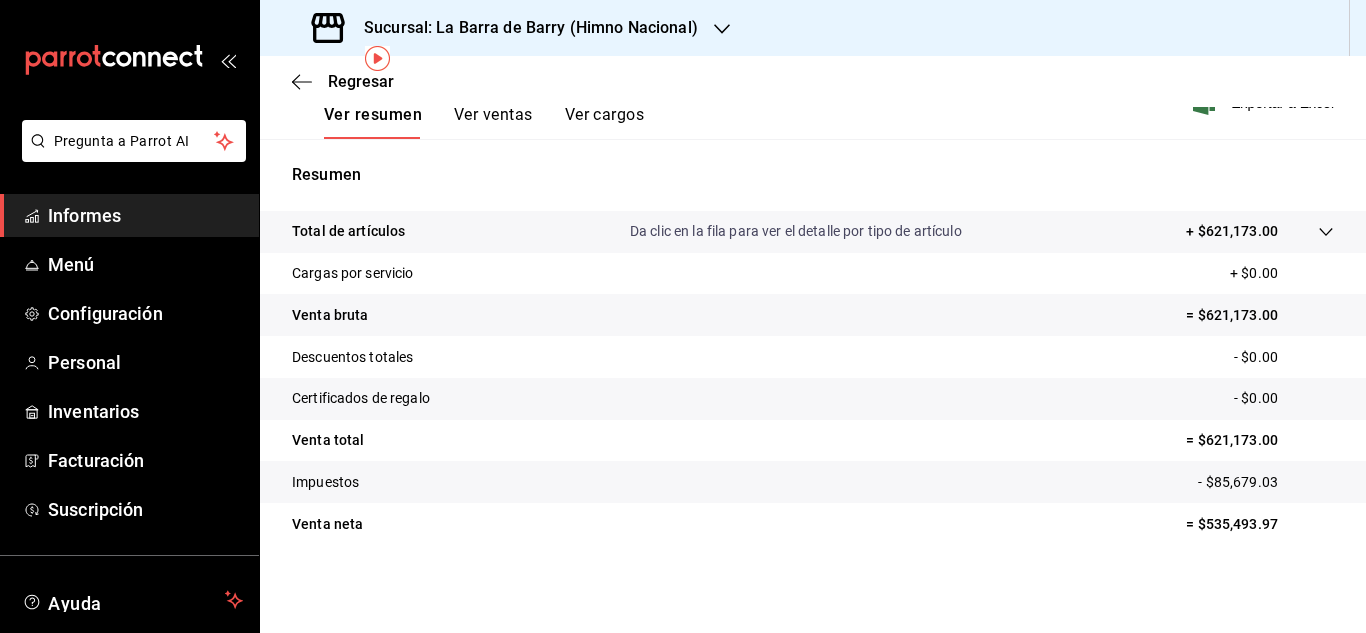 scroll, scrollTop: 0, scrollLeft: 0, axis: both 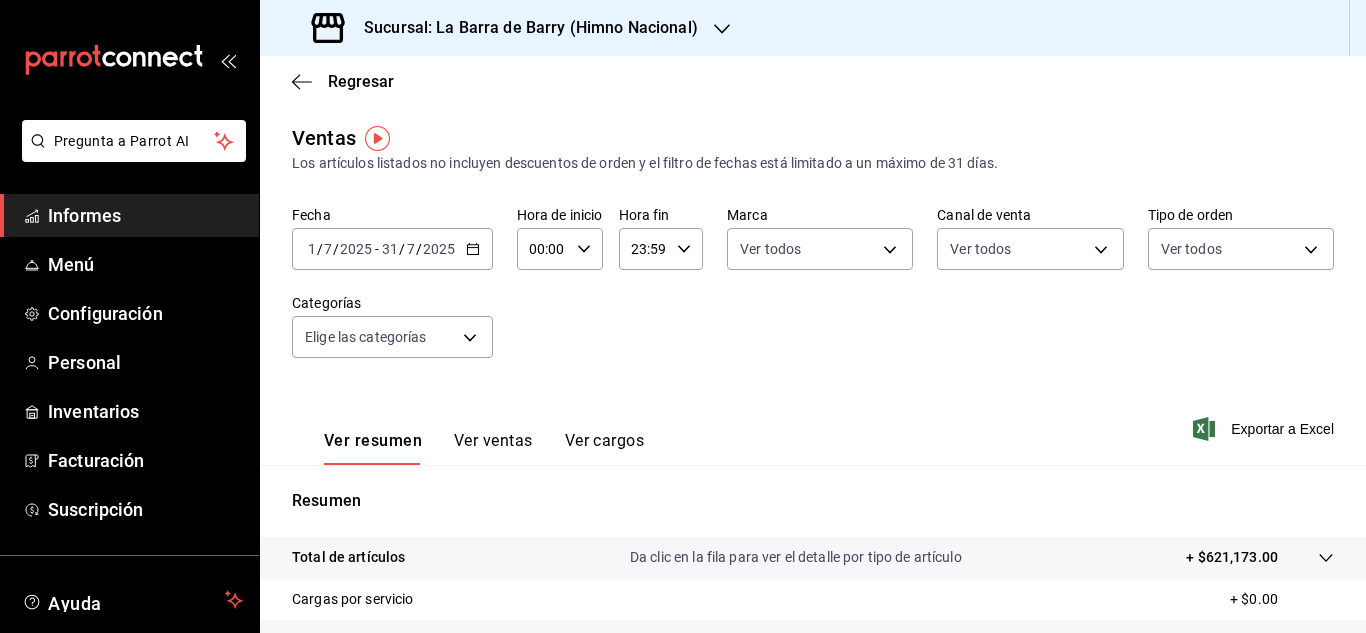 click on "2025-07-01 1 / 7 / 2025 - 2025-07-31 31 / 7 / 2025" at bounding box center (392, 249) 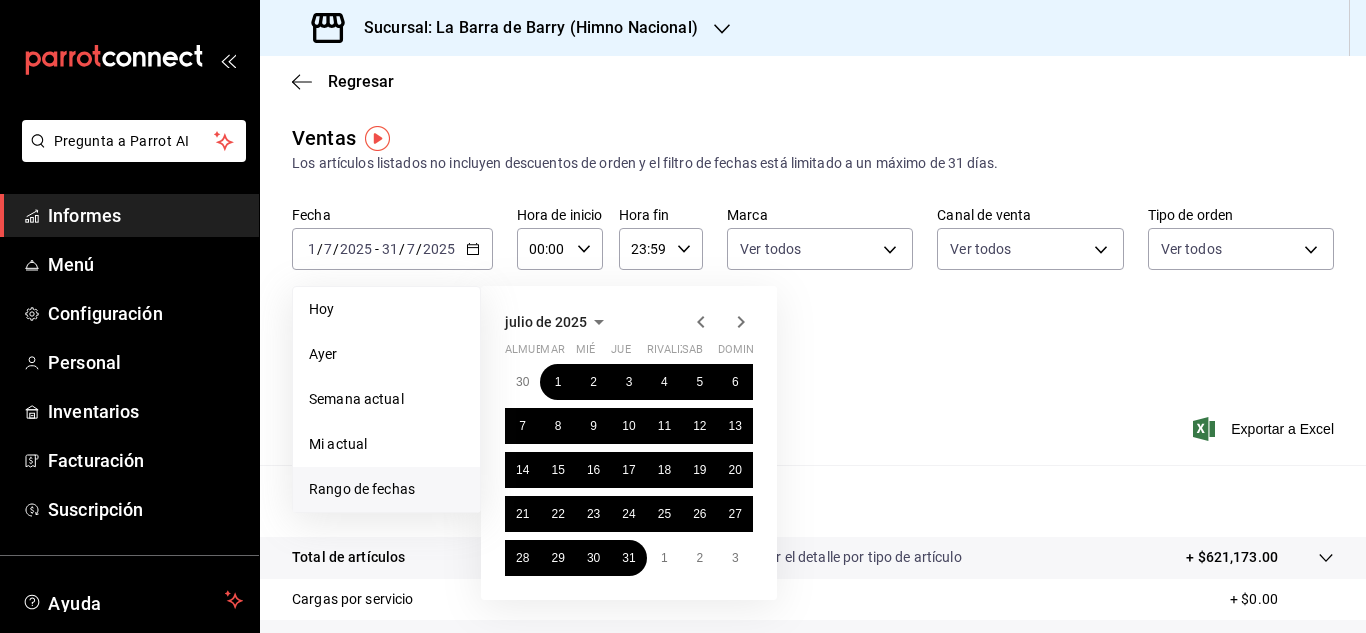 click 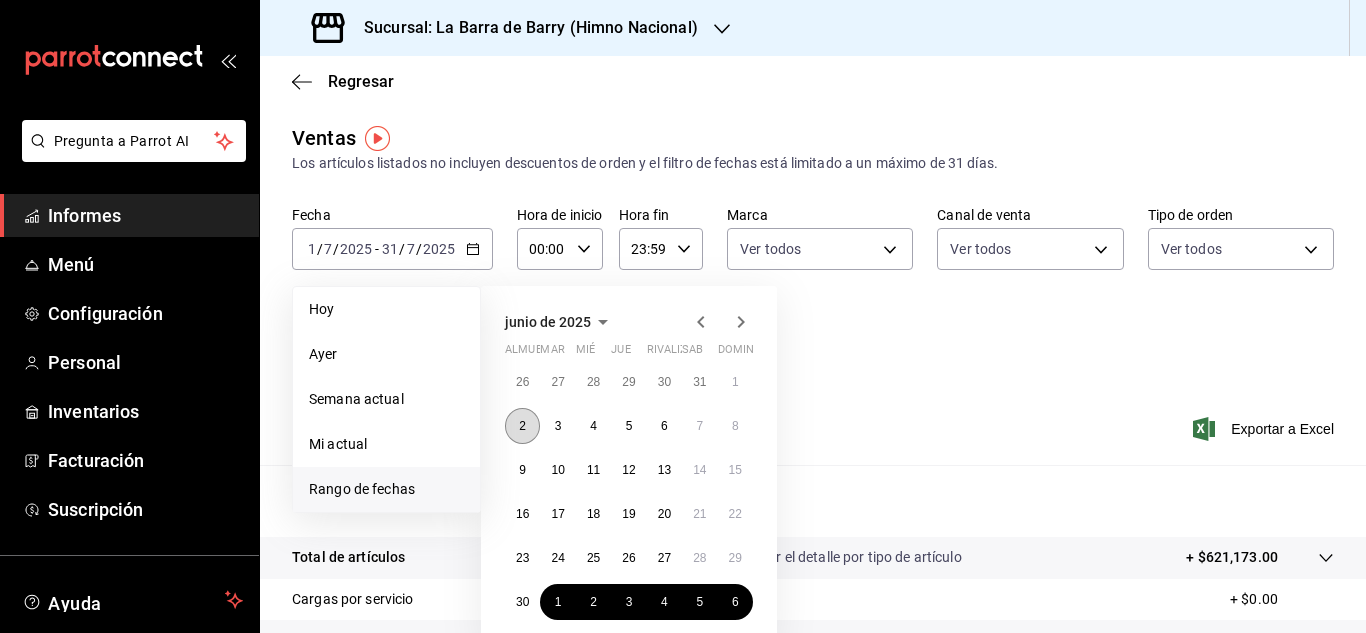 click on "2" at bounding box center [522, 426] 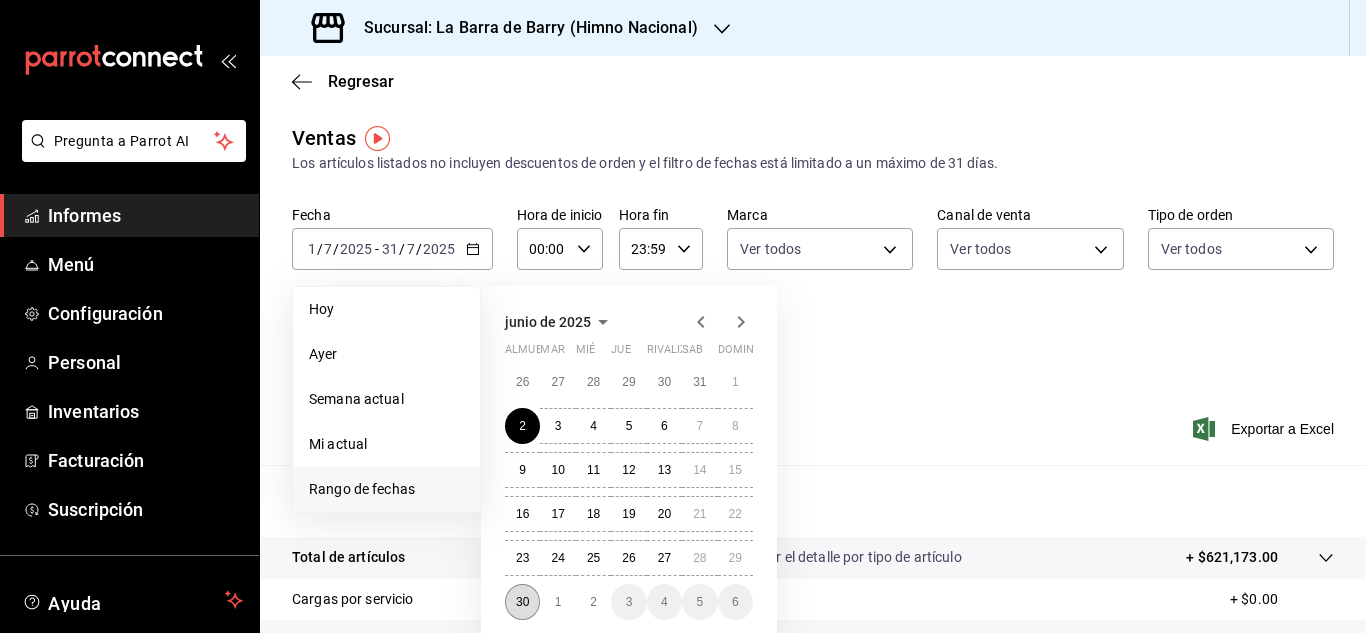 click on "30" at bounding box center (522, 602) 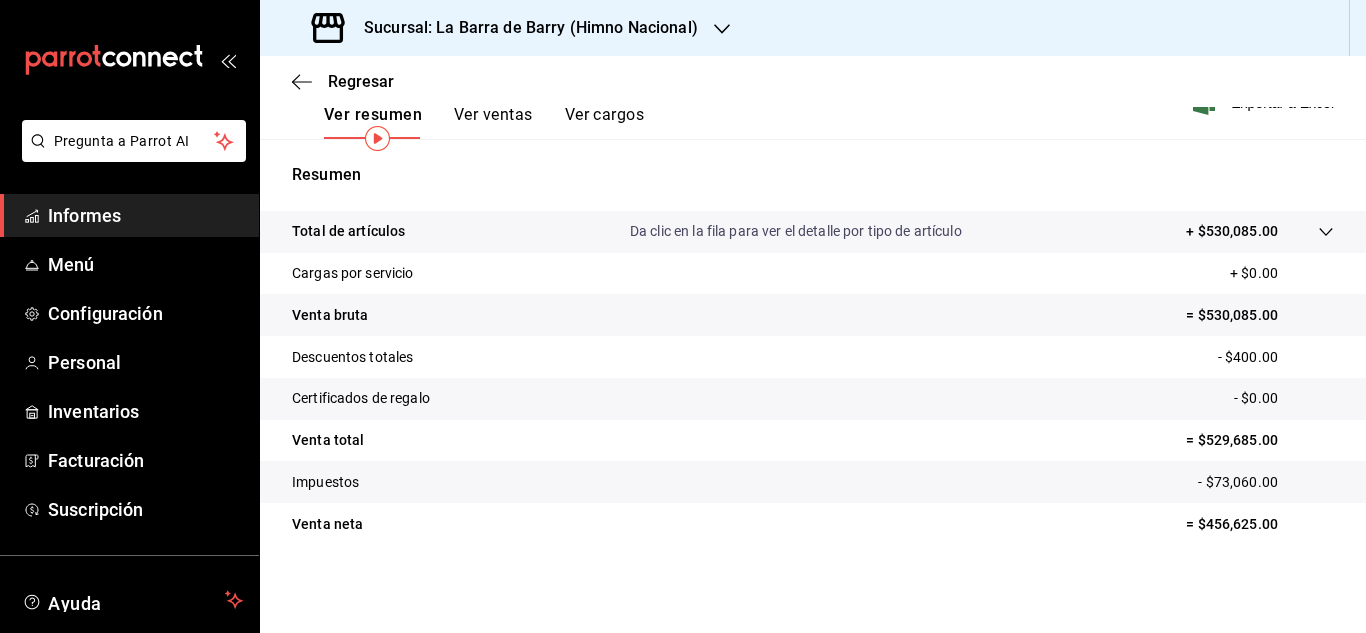 scroll, scrollTop: 0, scrollLeft: 0, axis: both 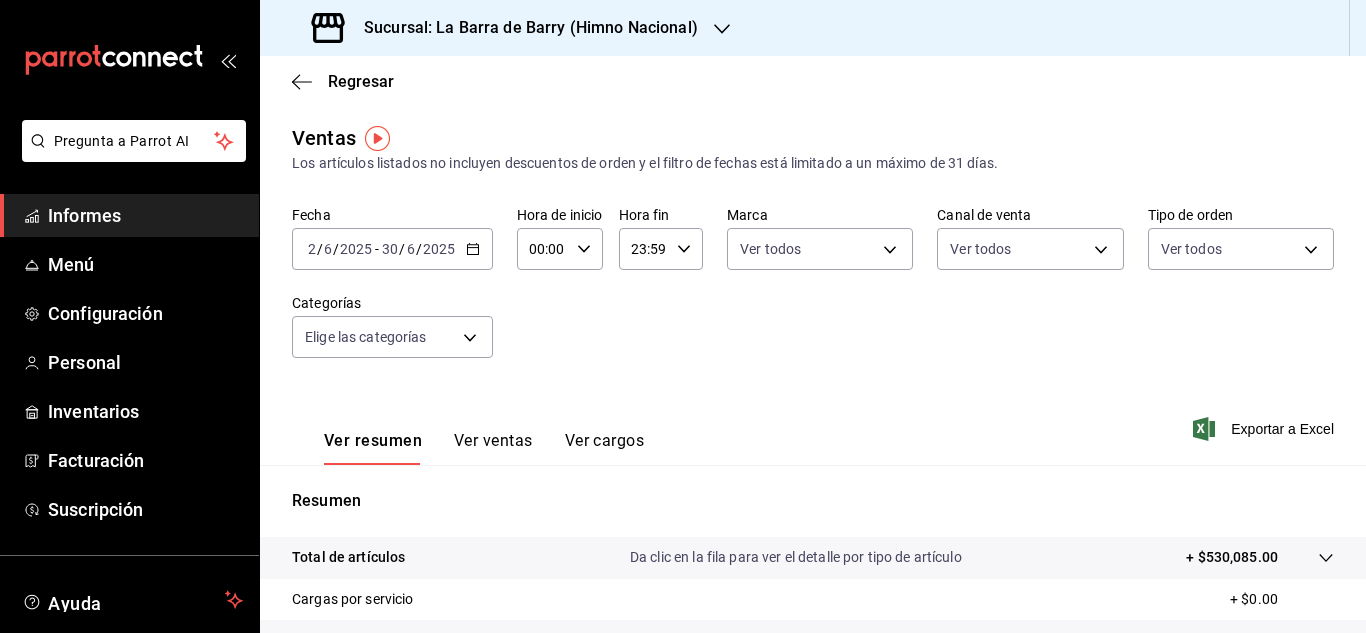 click on "Sucursal: La Barra de Barry (Himno Nacional)" at bounding box center (531, 27) 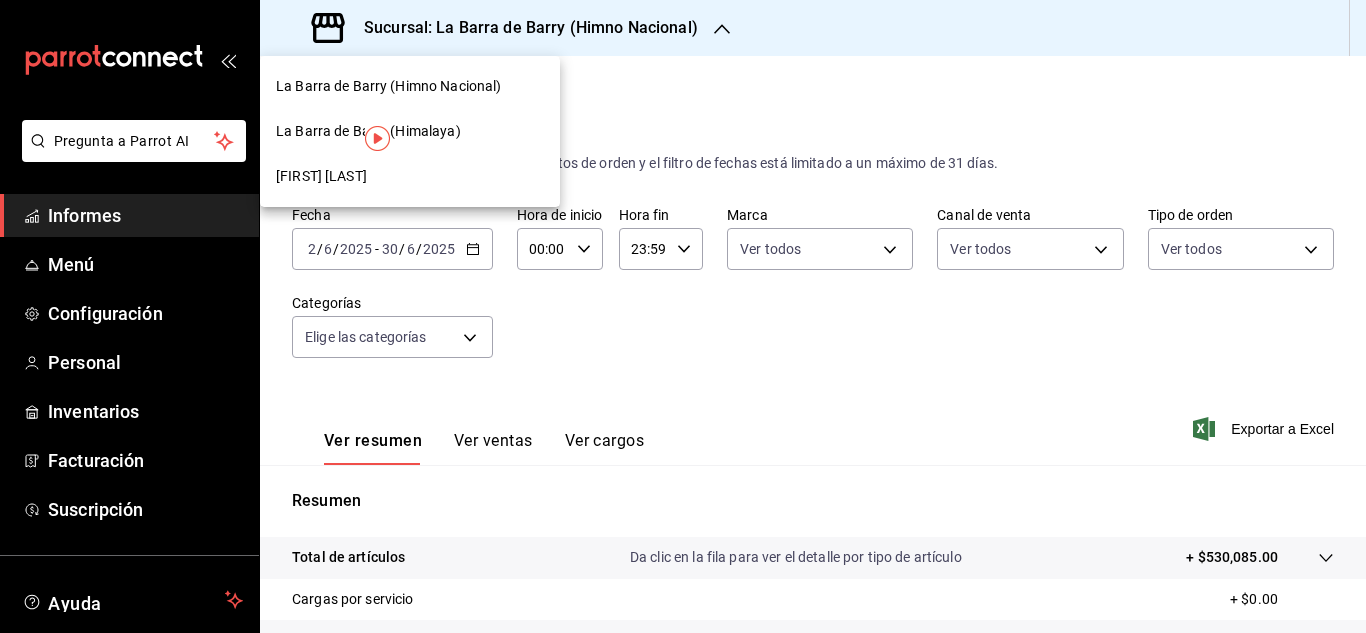 click on "[FIRST] [LAST]" at bounding box center [321, 176] 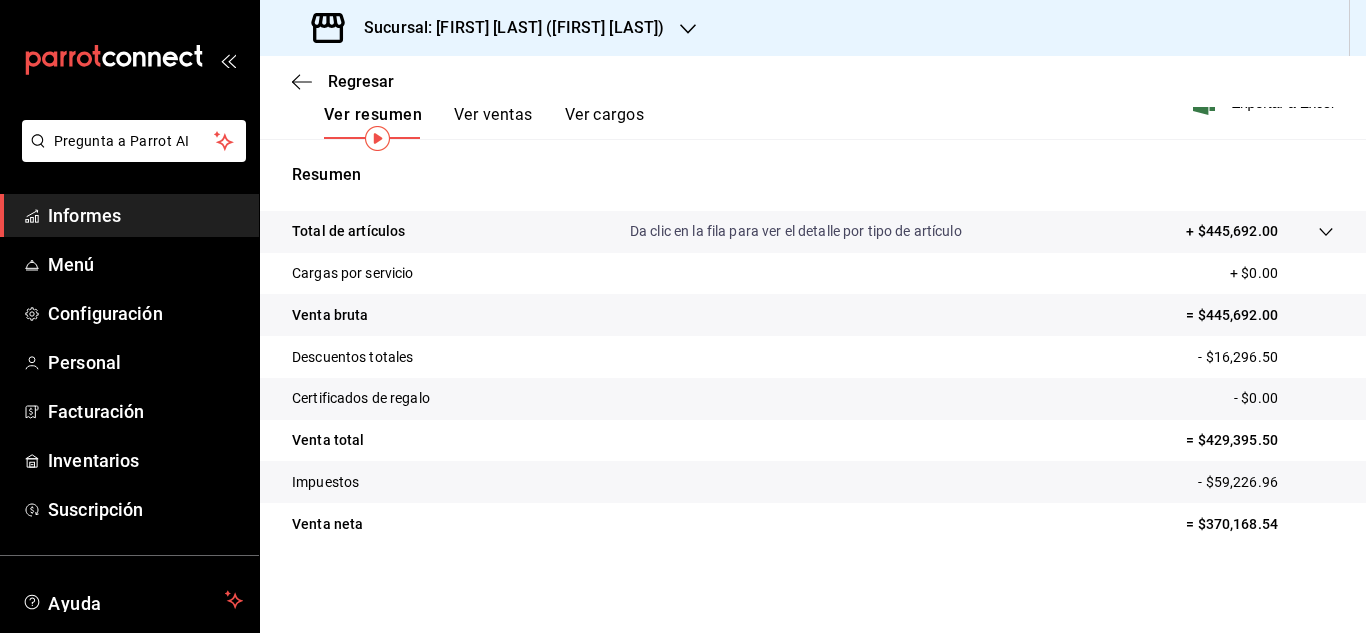 scroll, scrollTop: 0, scrollLeft: 0, axis: both 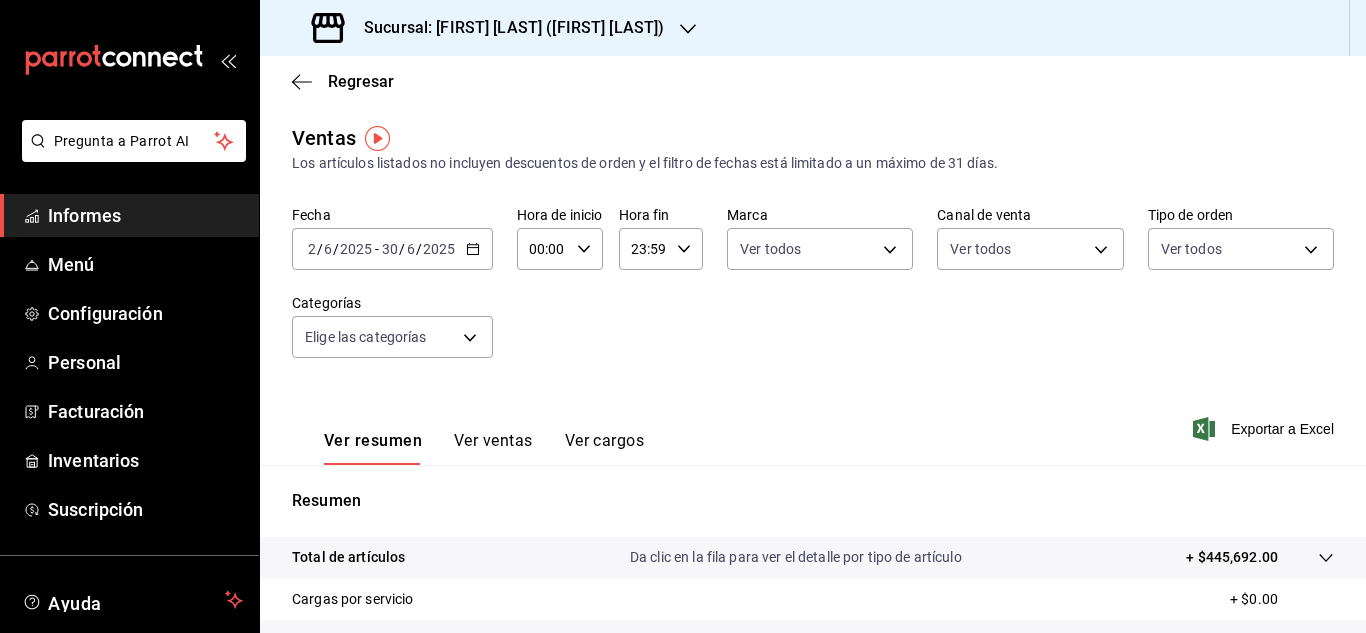 click 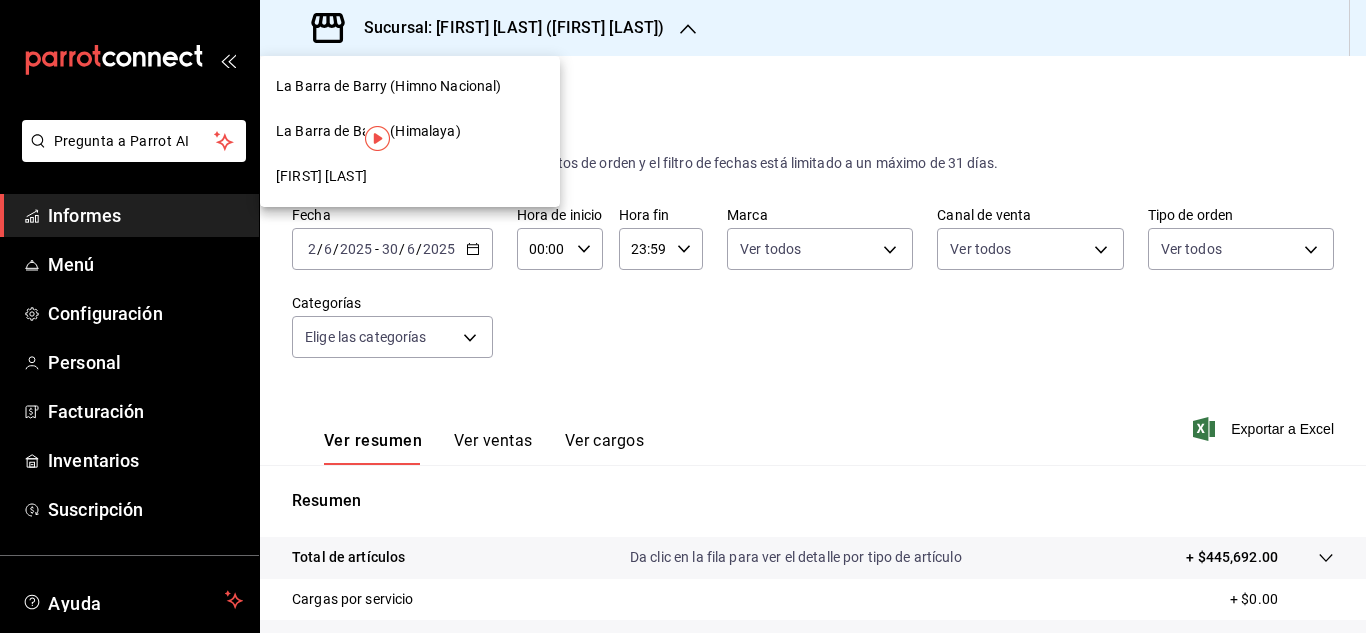 click at bounding box center (683, 316) 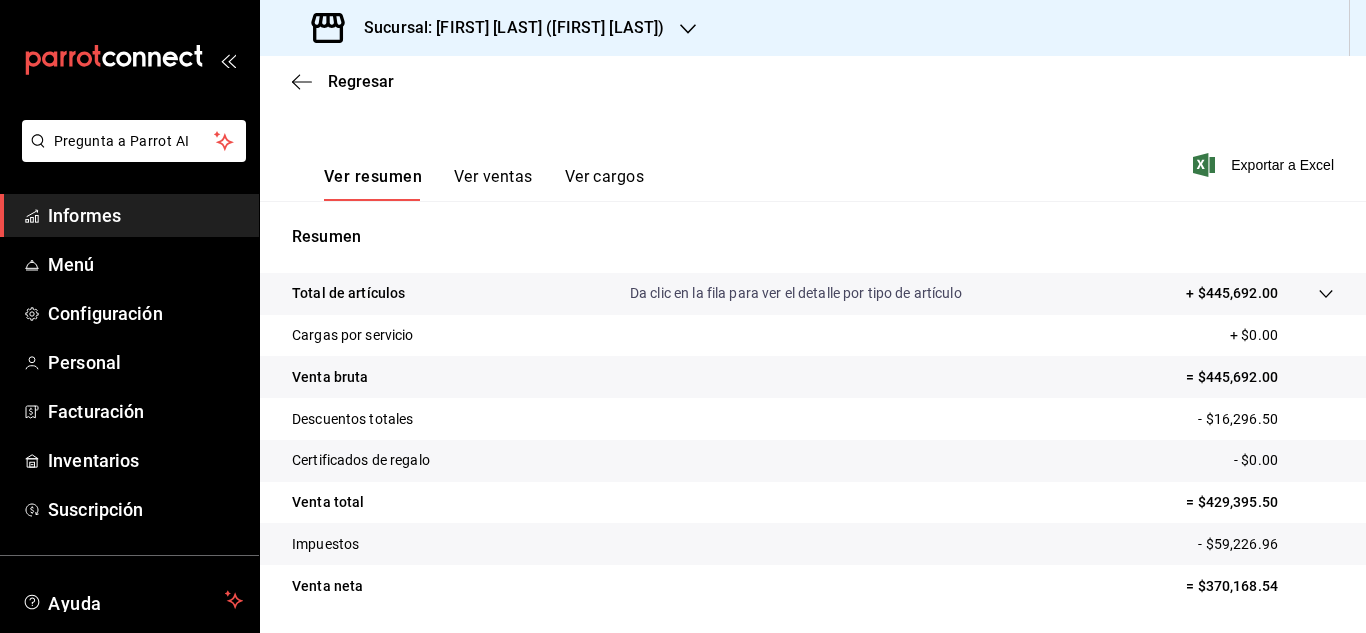 scroll, scrollTop: 3, scrollLeft: 0, axis: vertical 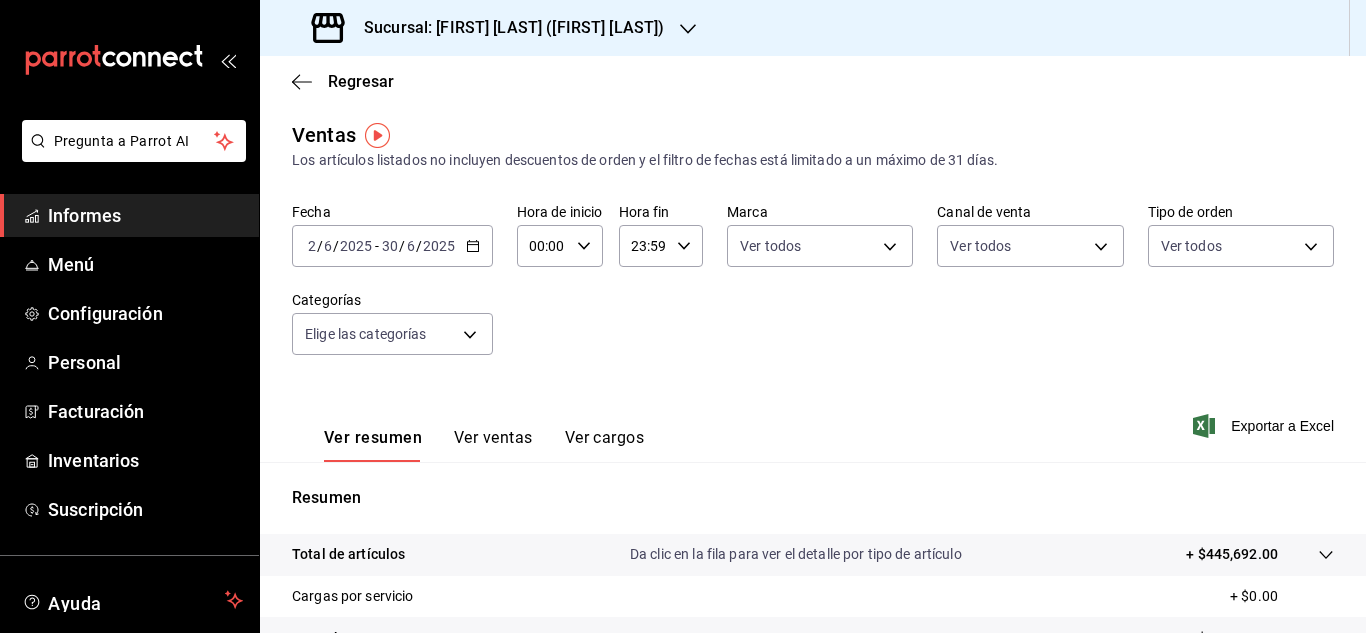 click on "[DATE] [DATE] - [DATE] [DATE] [DATE] [DATE] [DATE]" at bounding box center [392, 246] 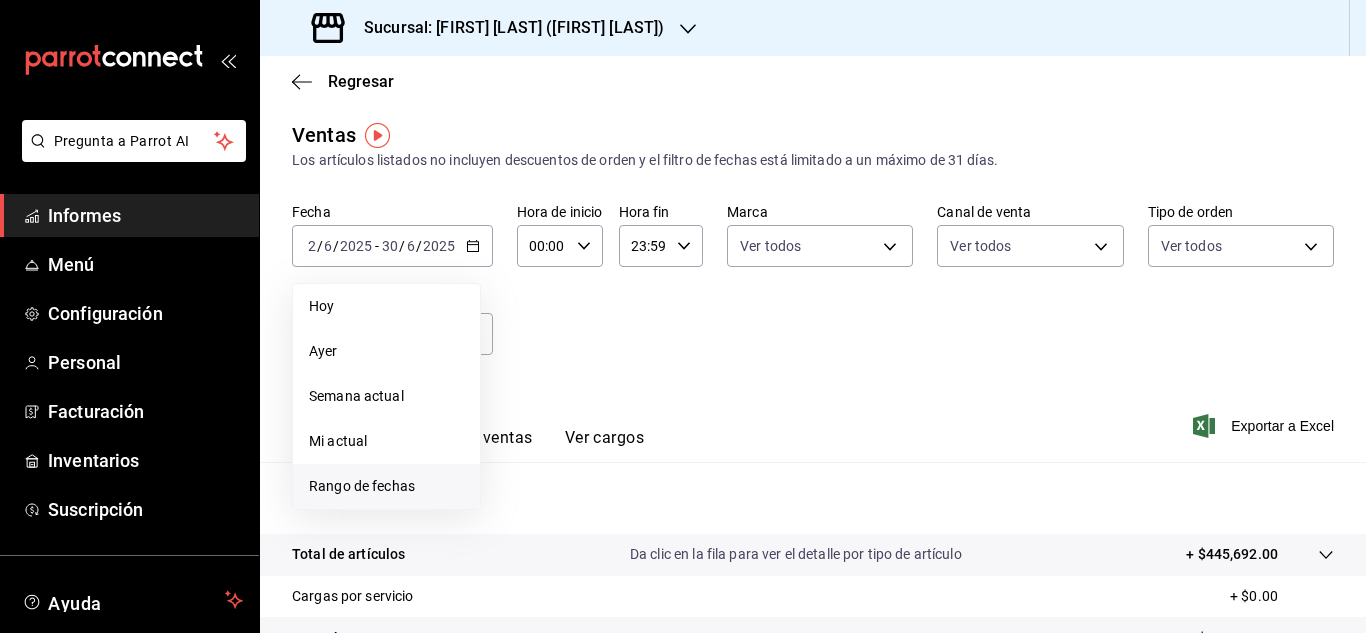 click on "Rango de fechas" at bounding box center [362, 486] 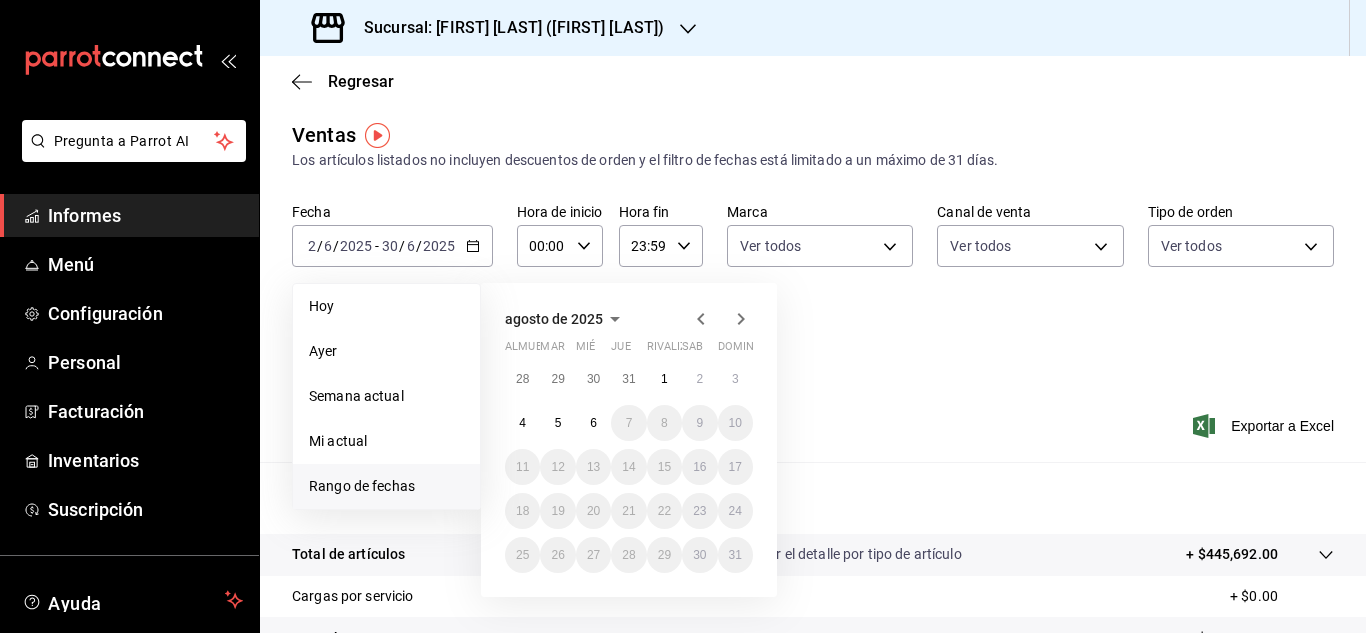 click 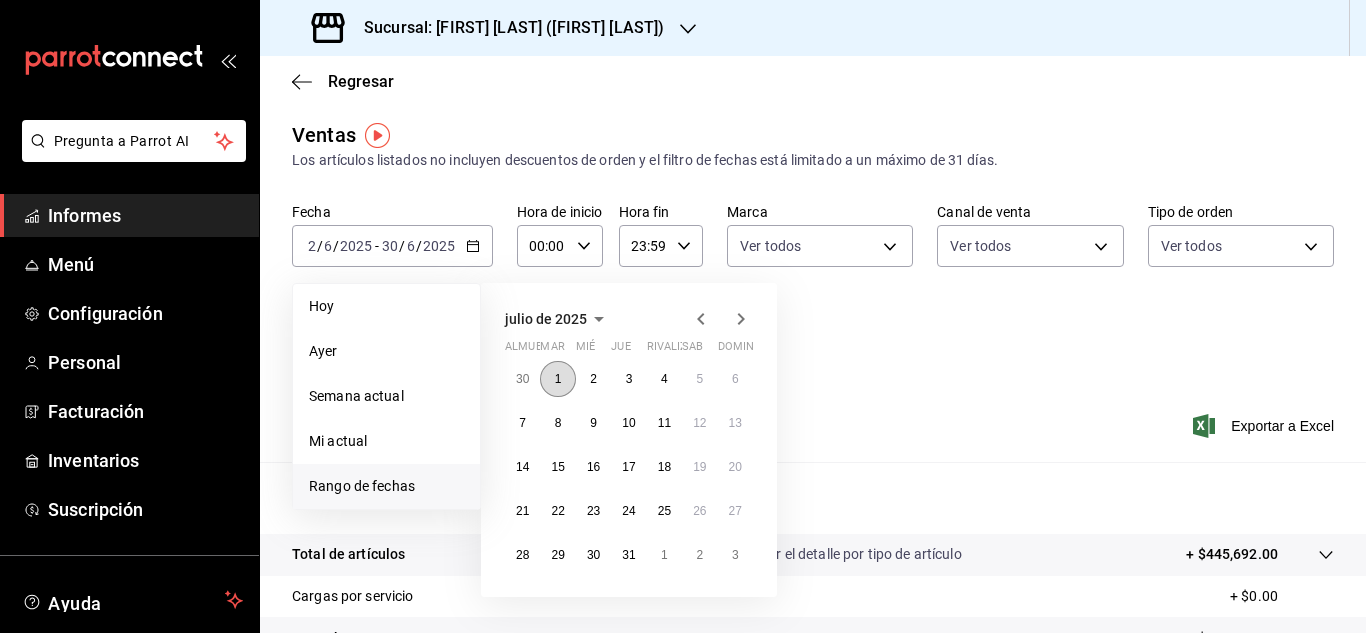 click on "1" at bounding box center [557, 379] 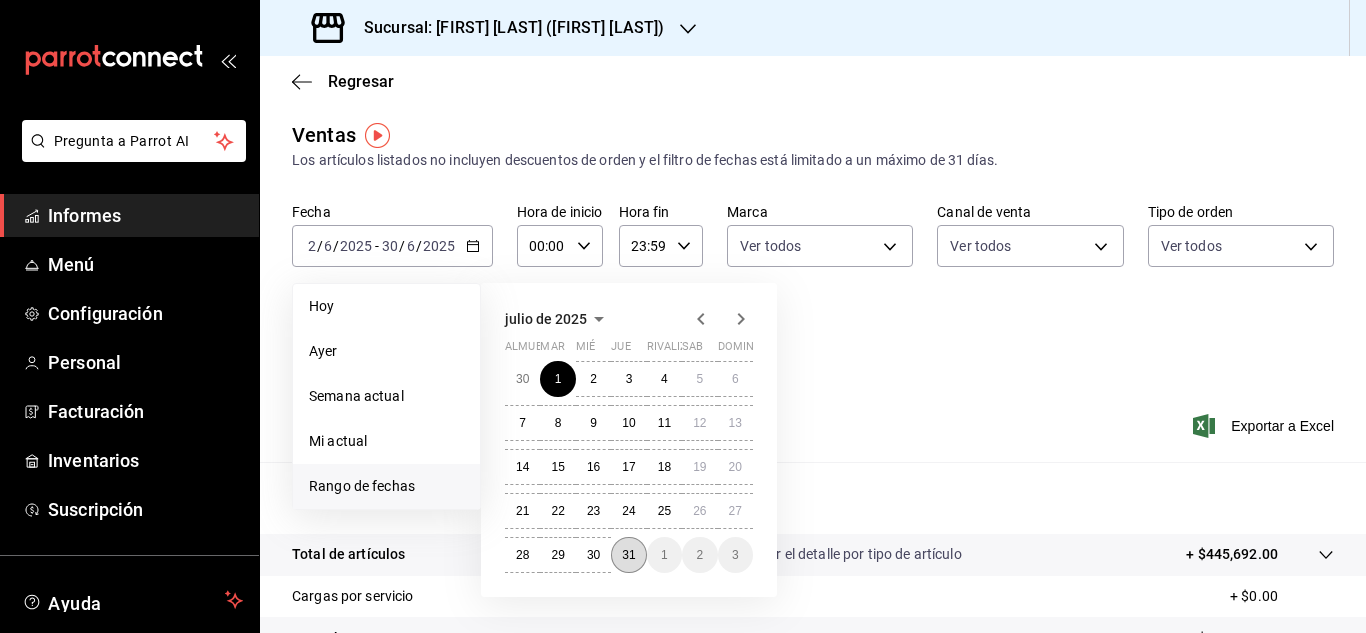 click on "31" at bounding box center [628, 555] 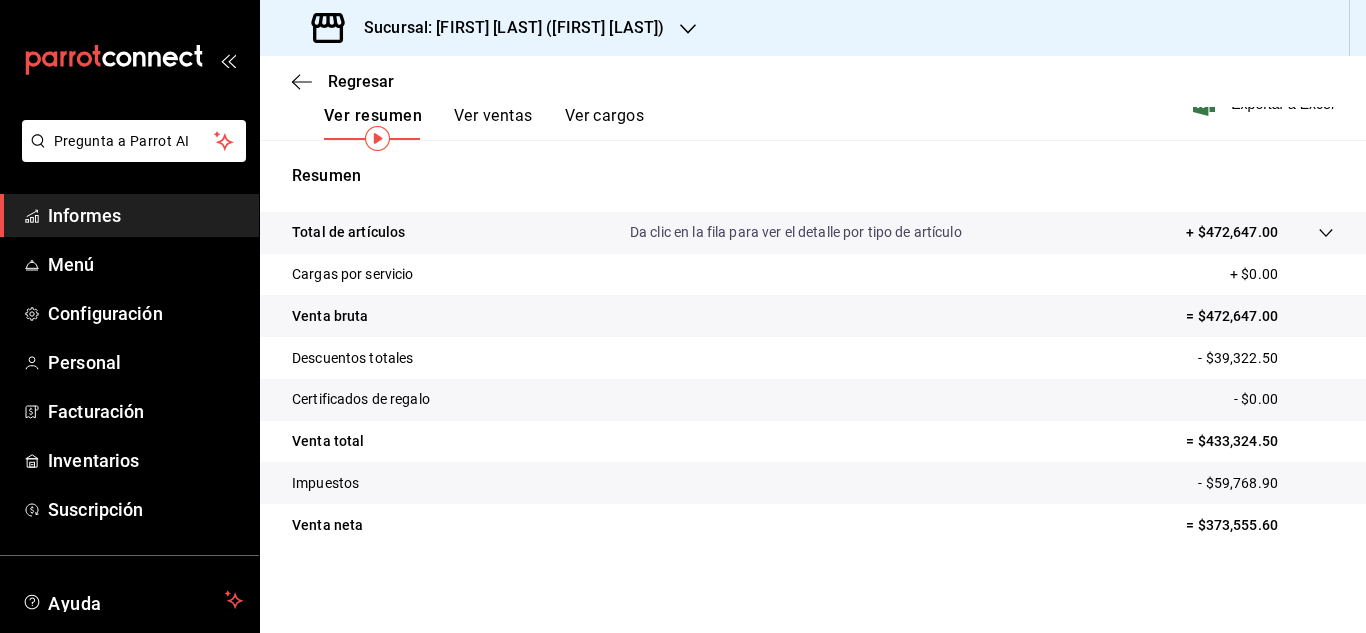 scroll, scrollTop: 0, scrollLeft: 0, axis: both 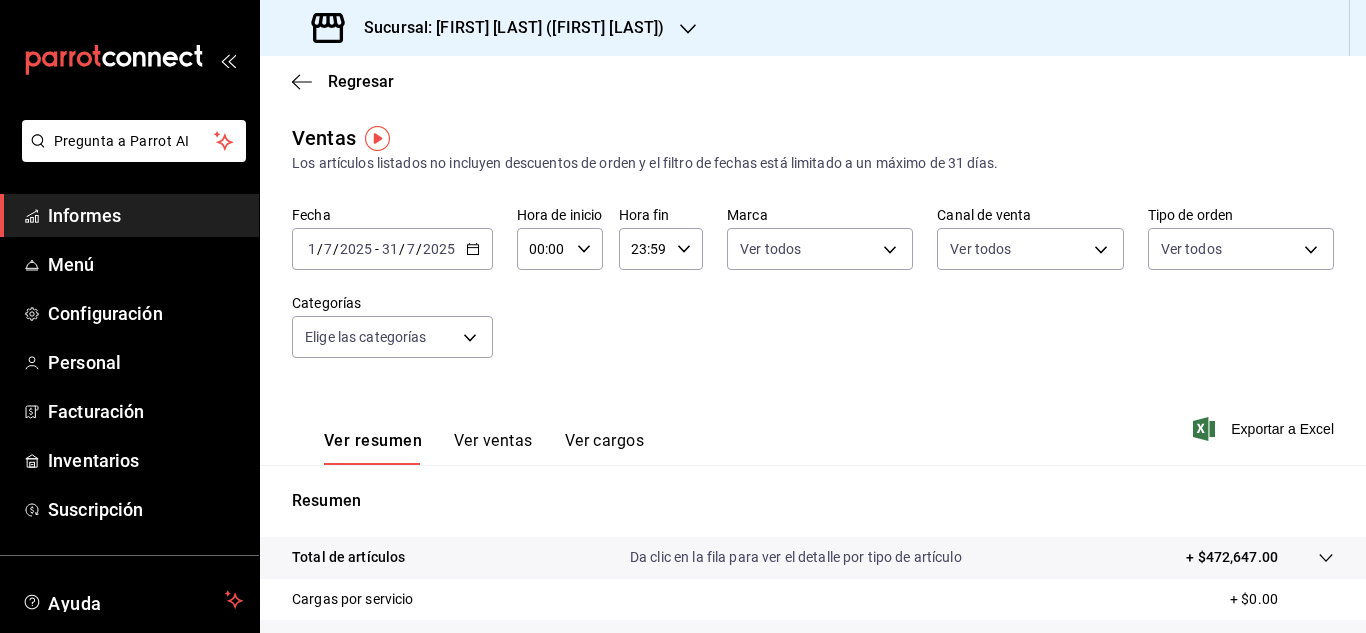 click 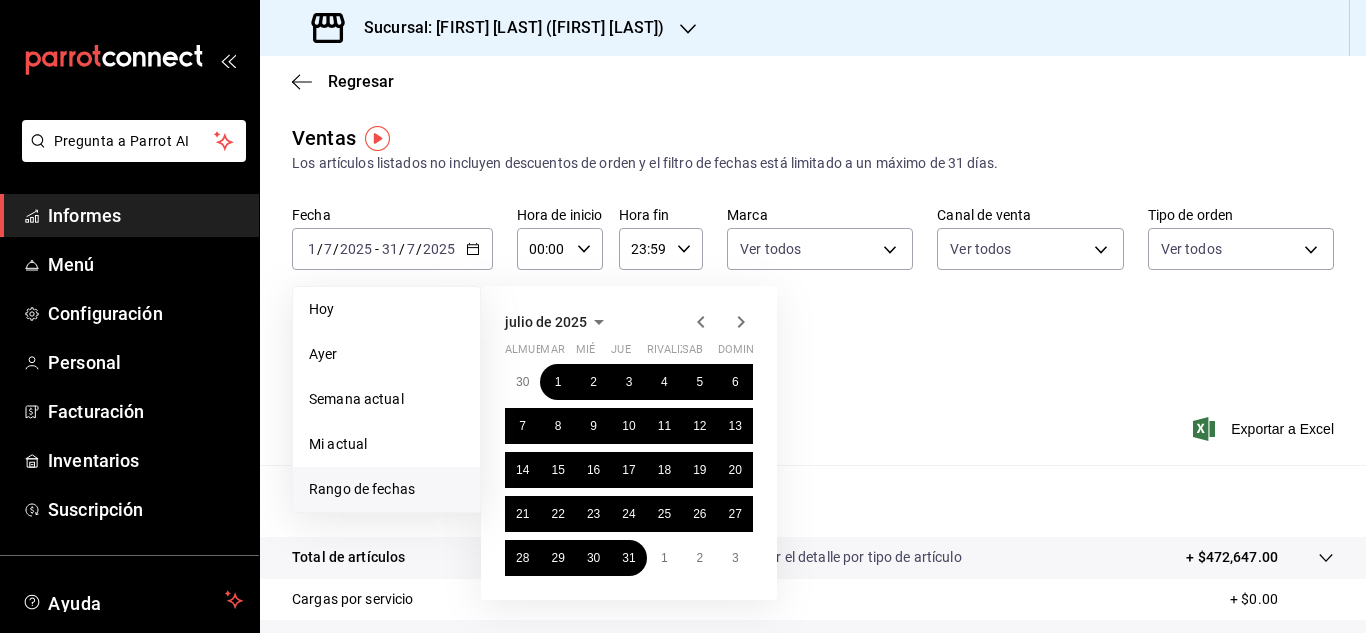 click 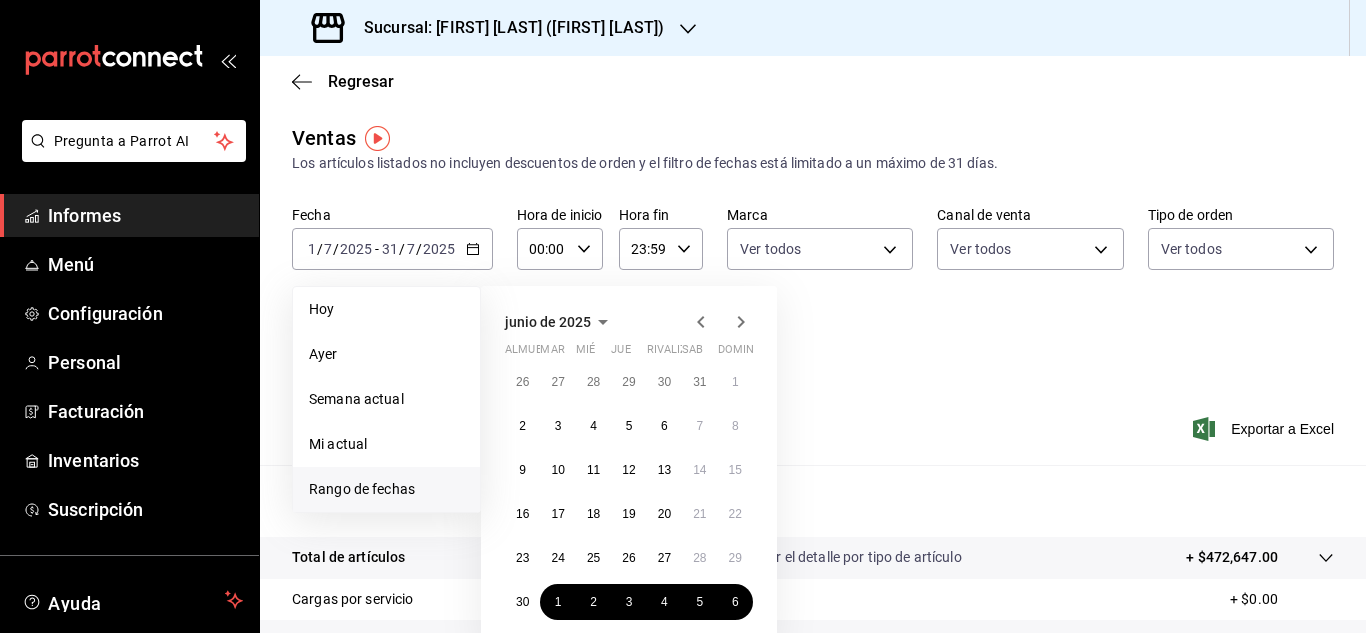 click on "[DATE] [DATE] [DATE] [DATE] [DATE] [DATE] [DATE] [DATE] [DATE] [DATE] [DATE] [DATE] [DATE] [DATE] [DATE] [DATE] [DATE] [DATE] [DATE] [DATE] [DATE] [DATE] [DATE] [DATE] [DATE] [DATE] [DATE] [DATE] [DATE] [DATE] [DATE] [DATE] [DATE]" at bounding box center (656, 457) 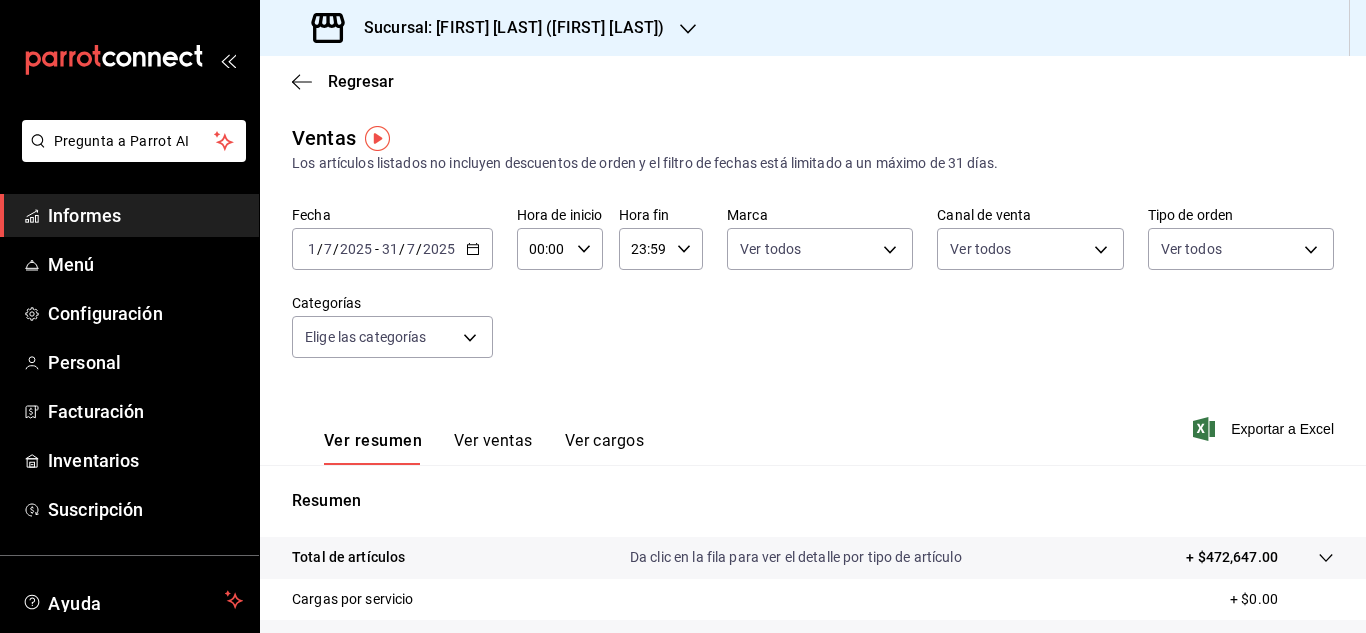 click 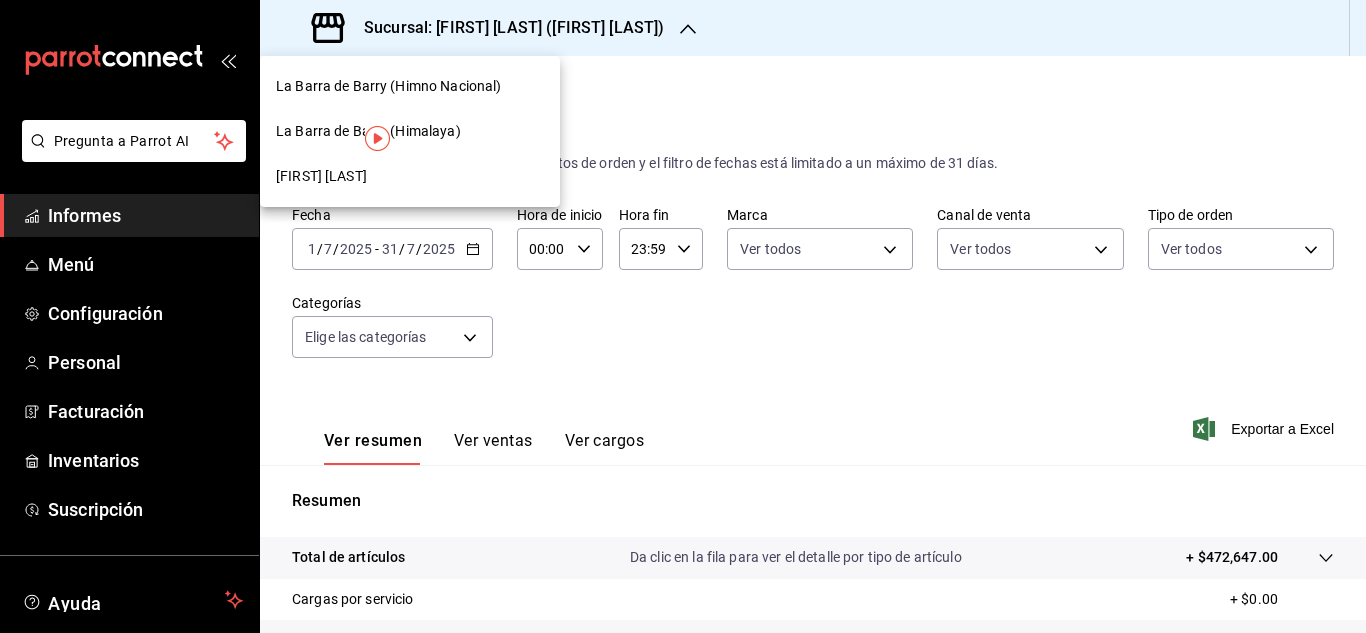 click on "La Barra de Barry (Himalaya)" at bounding box center [368, 131] 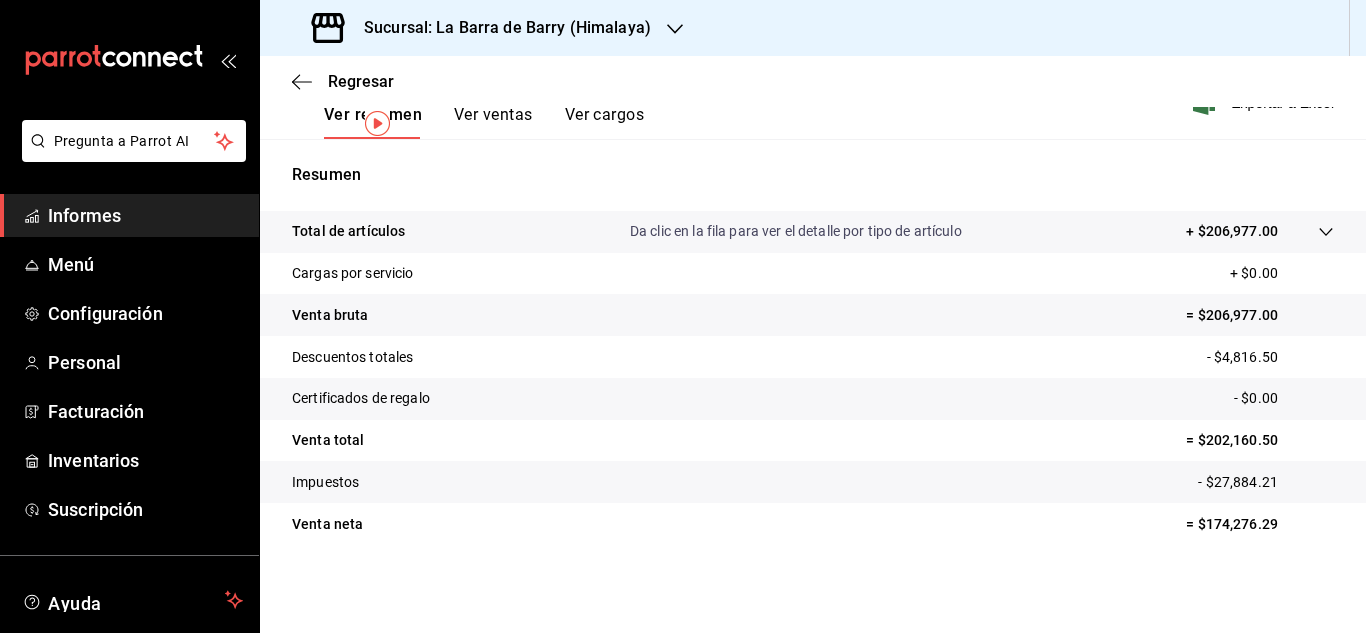 scroll, scrollTop: 0, scrollLeft: 0, axis: both 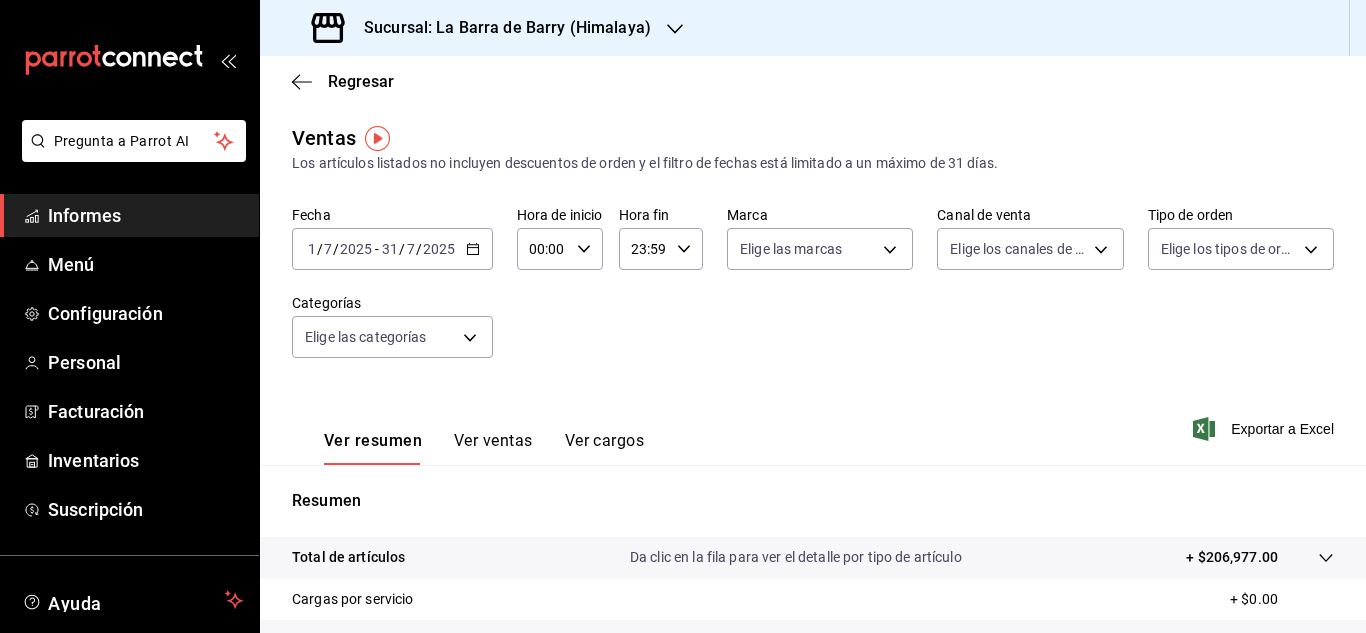 click on "2025-07-01 1 / 7 / 2025 - 2025-07-31 31 / 7 / 2025" at bounding box center (392, 249) 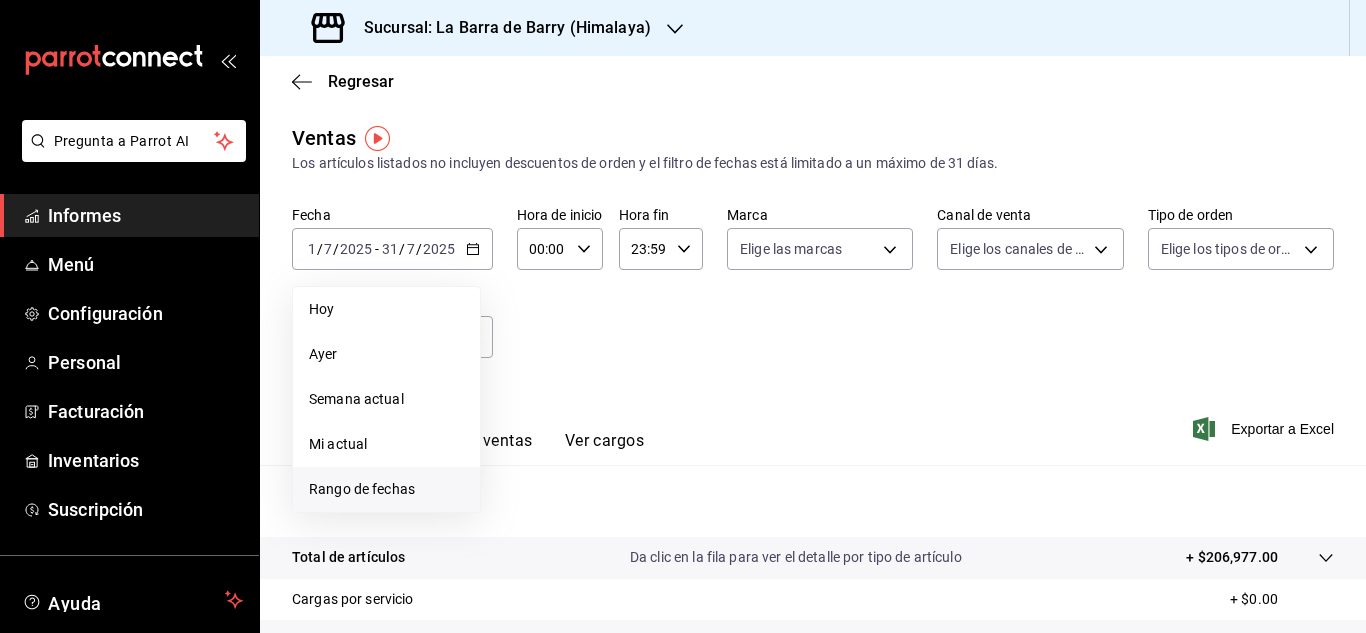 click on "Rango de fechas" at bounding box center [362, 489] 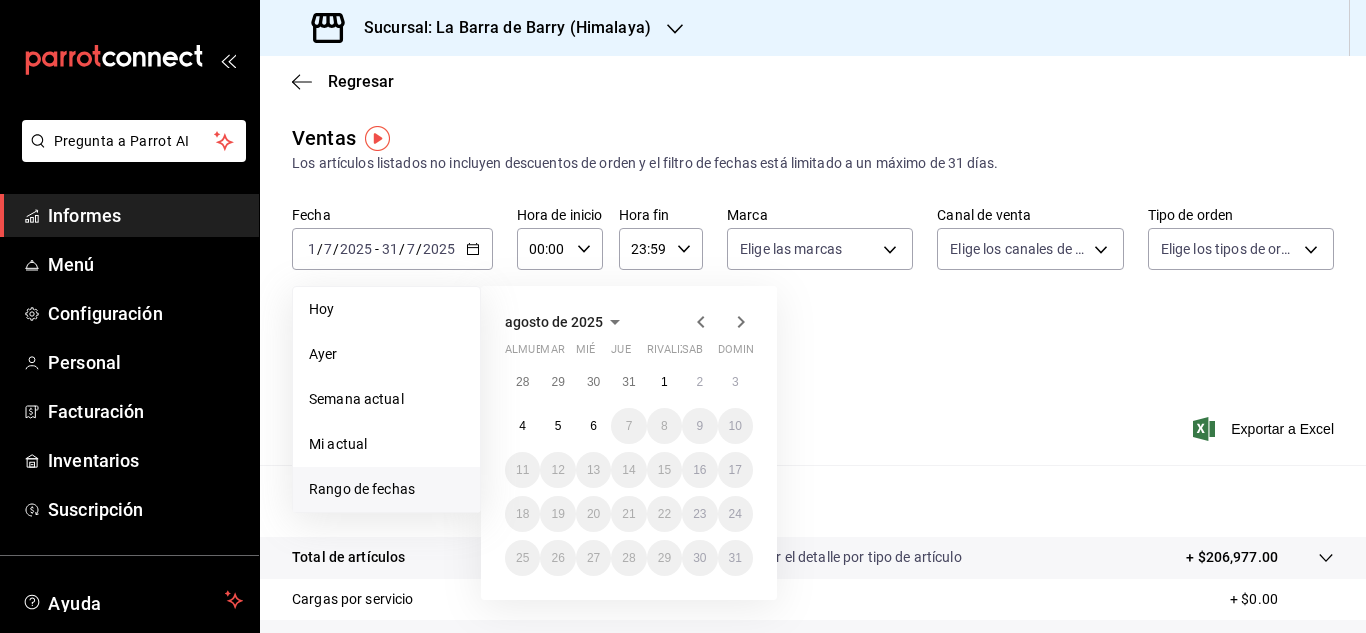 click 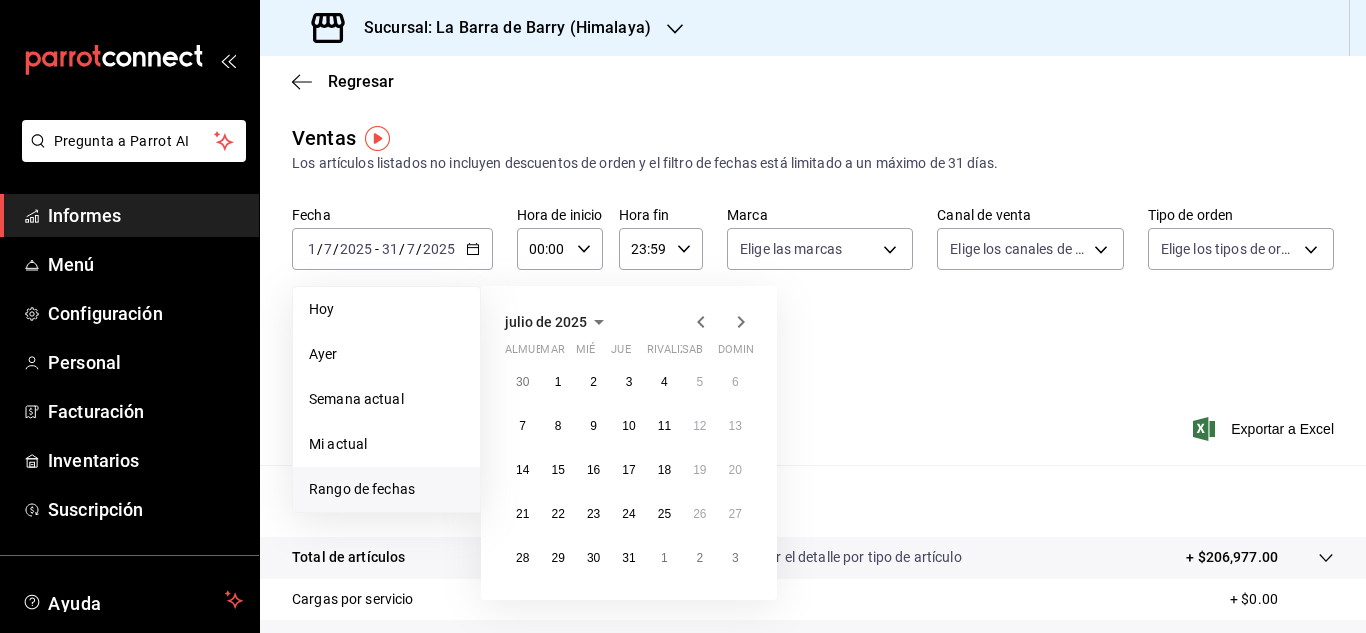 click 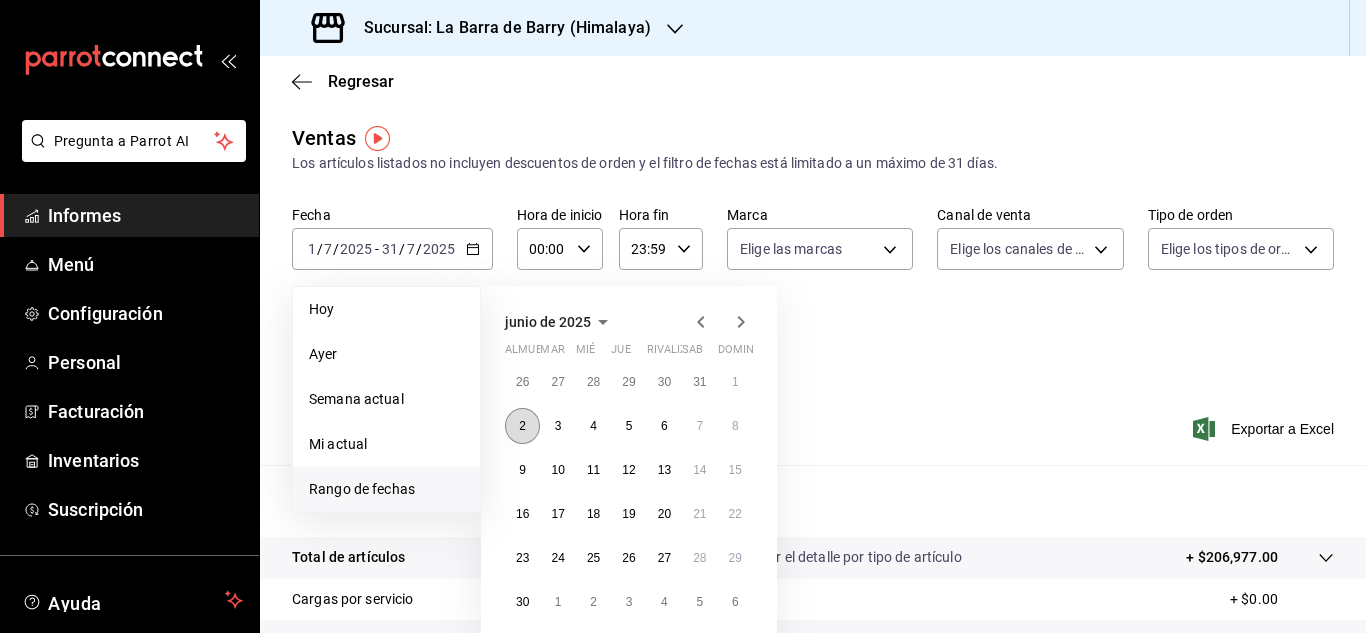 click on "2" at bounding box center (522, 426) 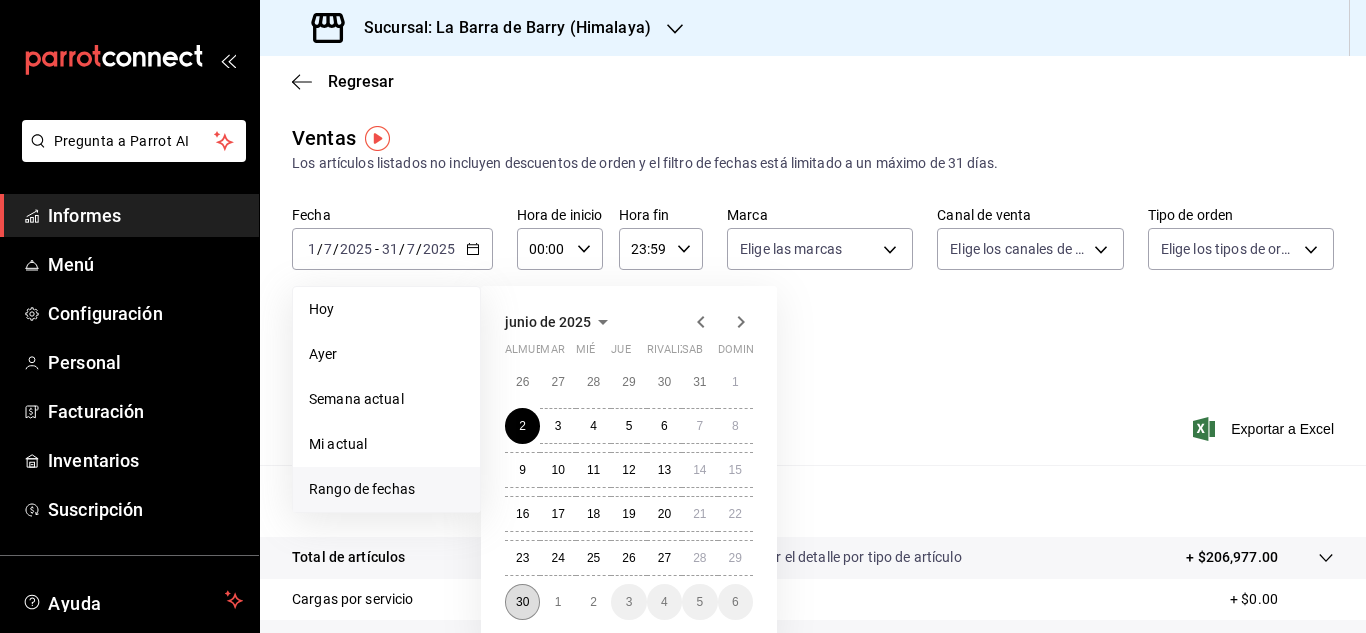 click on "30" at bounding box center [522, 602] 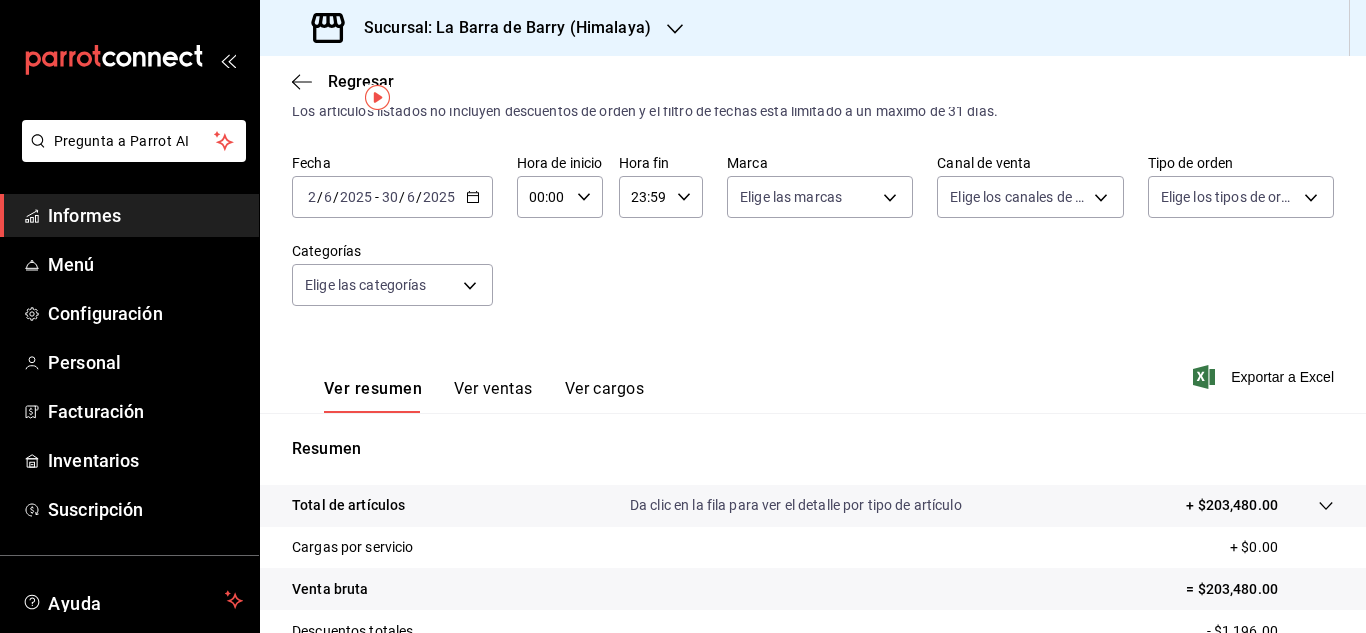 scroll, scrollTop: 41, scrollLeft: 0, axis: vertical 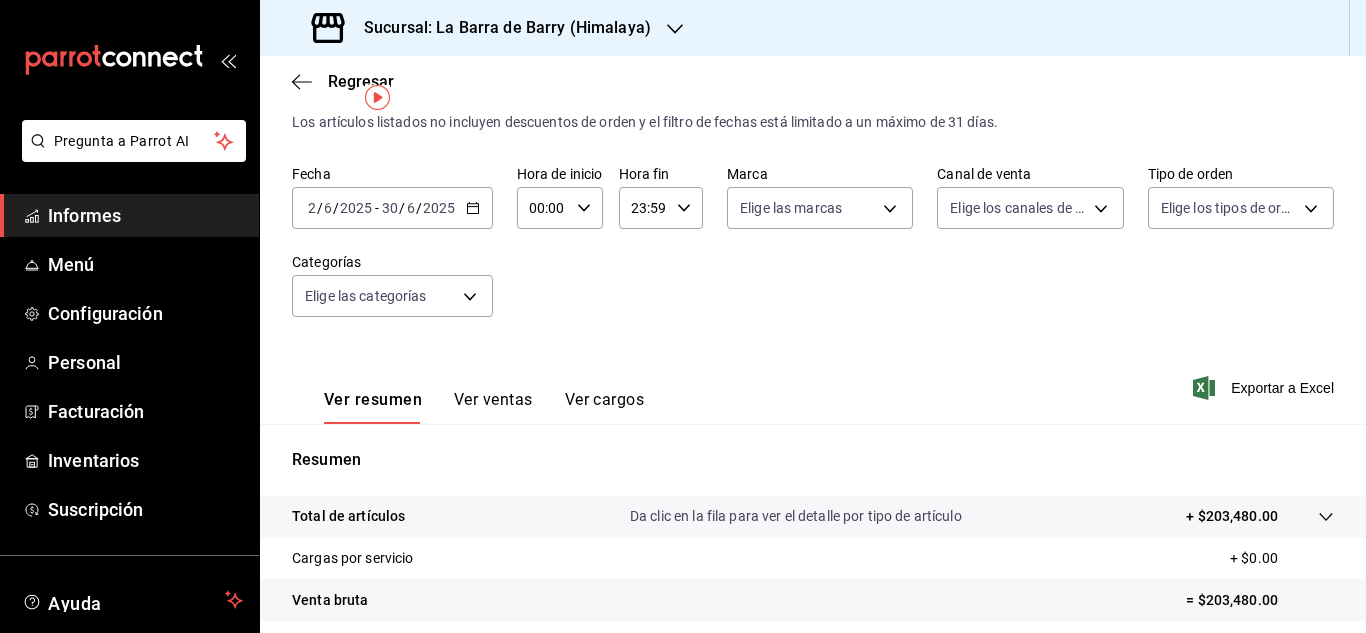 click 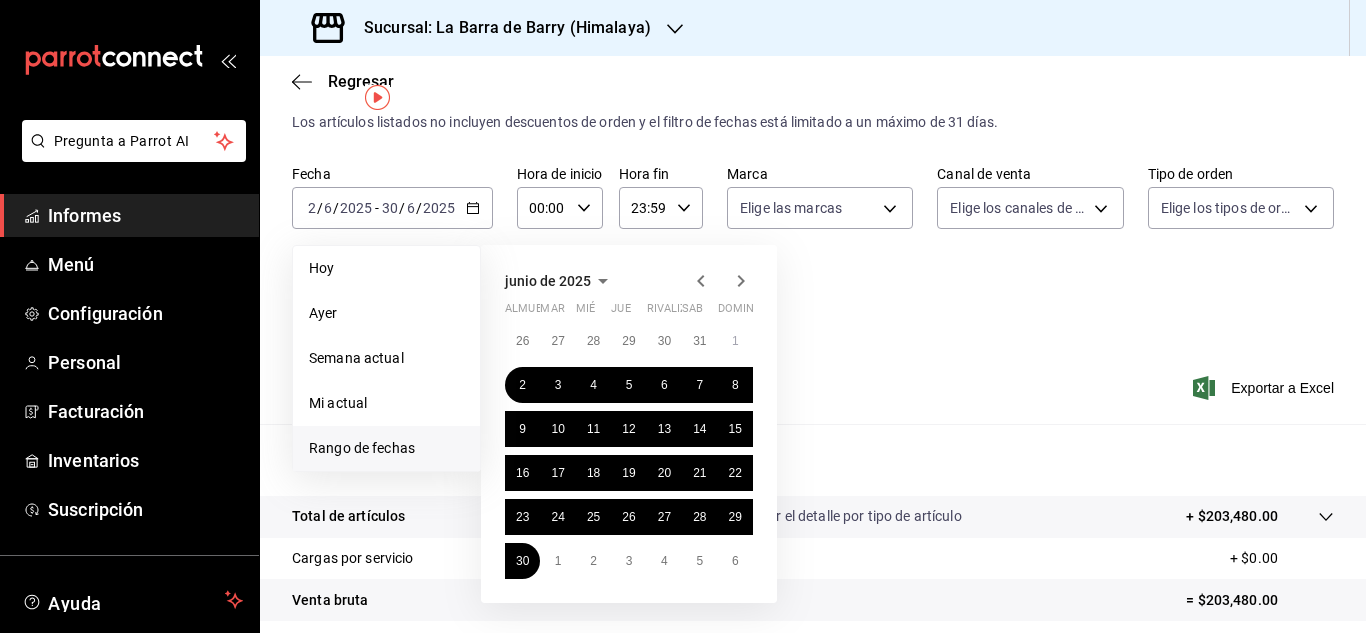 click 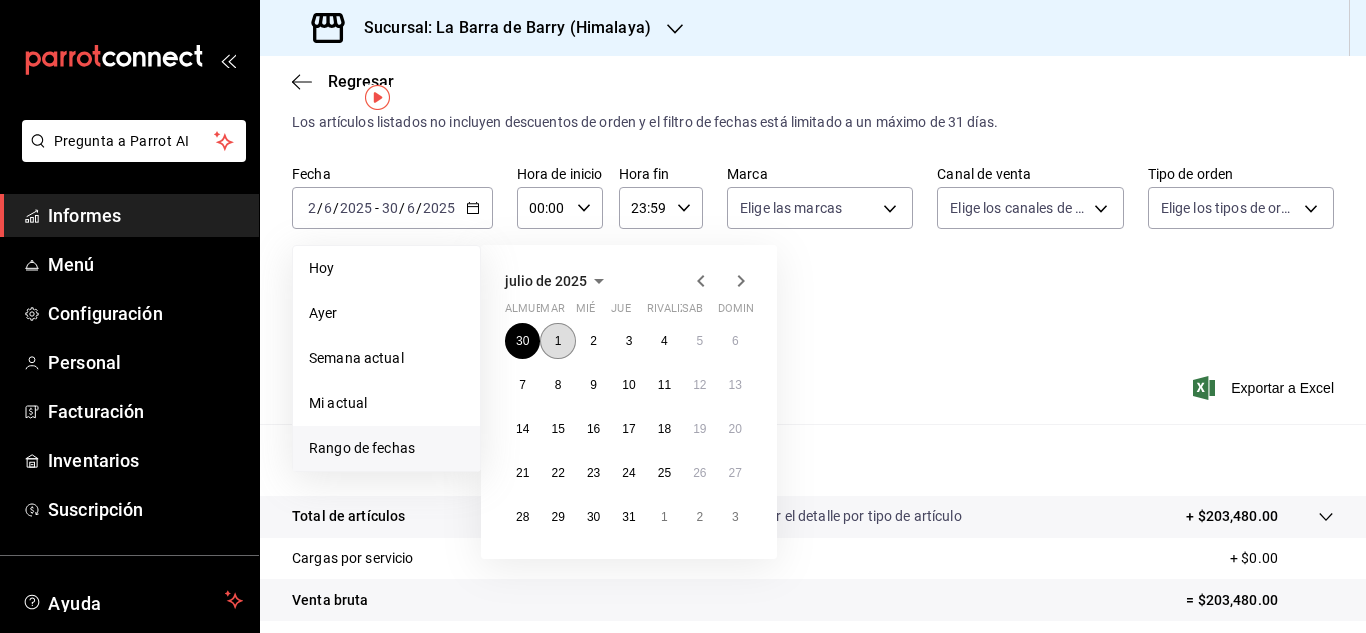 click on "1" at bounding box center [557, 341] 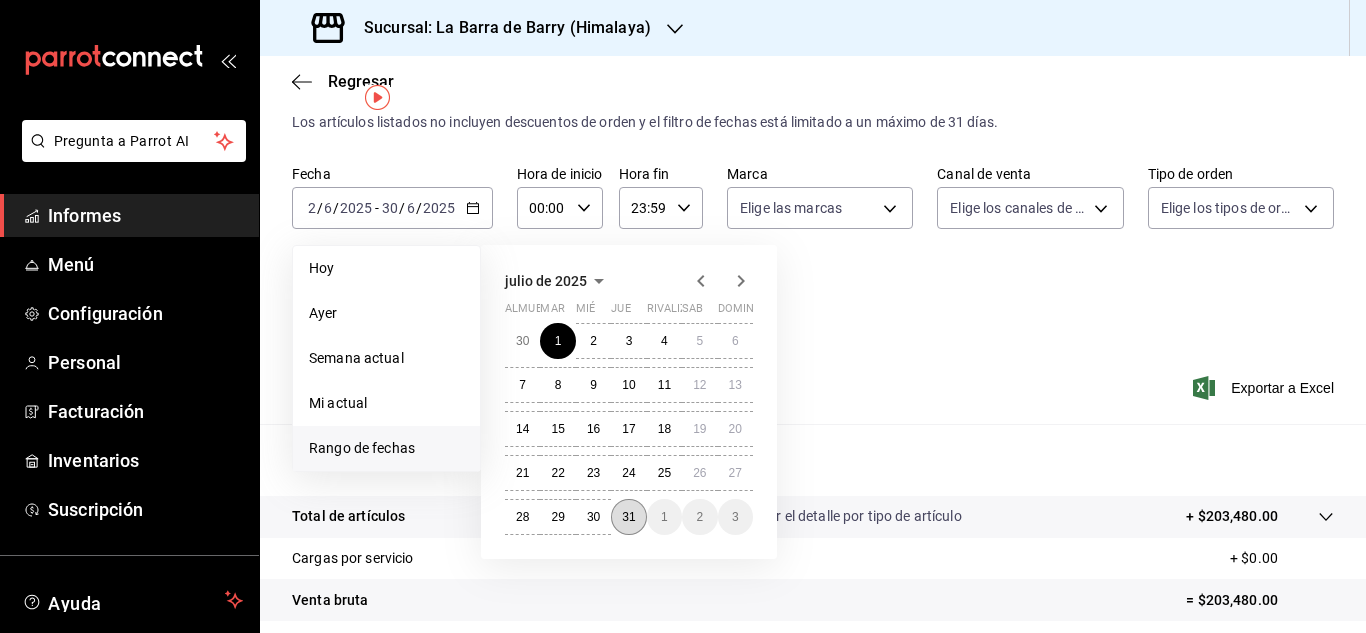 click on "31" at bounding box center (628, 517) 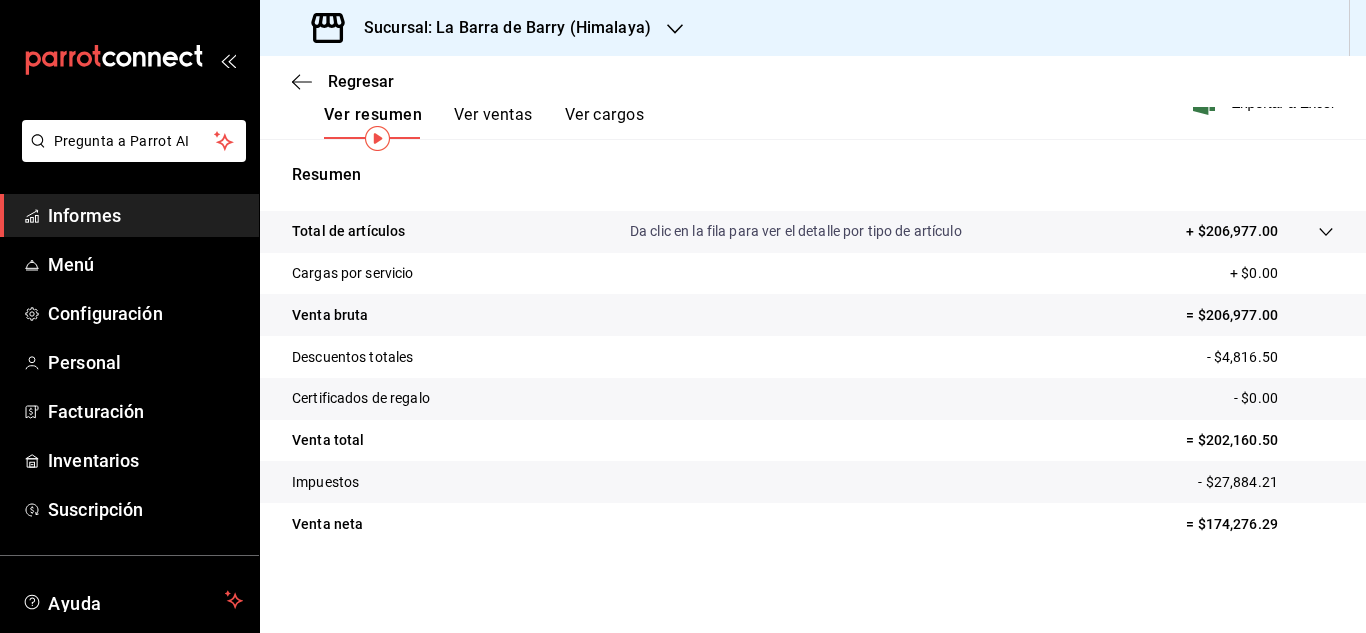 scroll, scrollTop: 0, scrollLeft: 0, axis: both 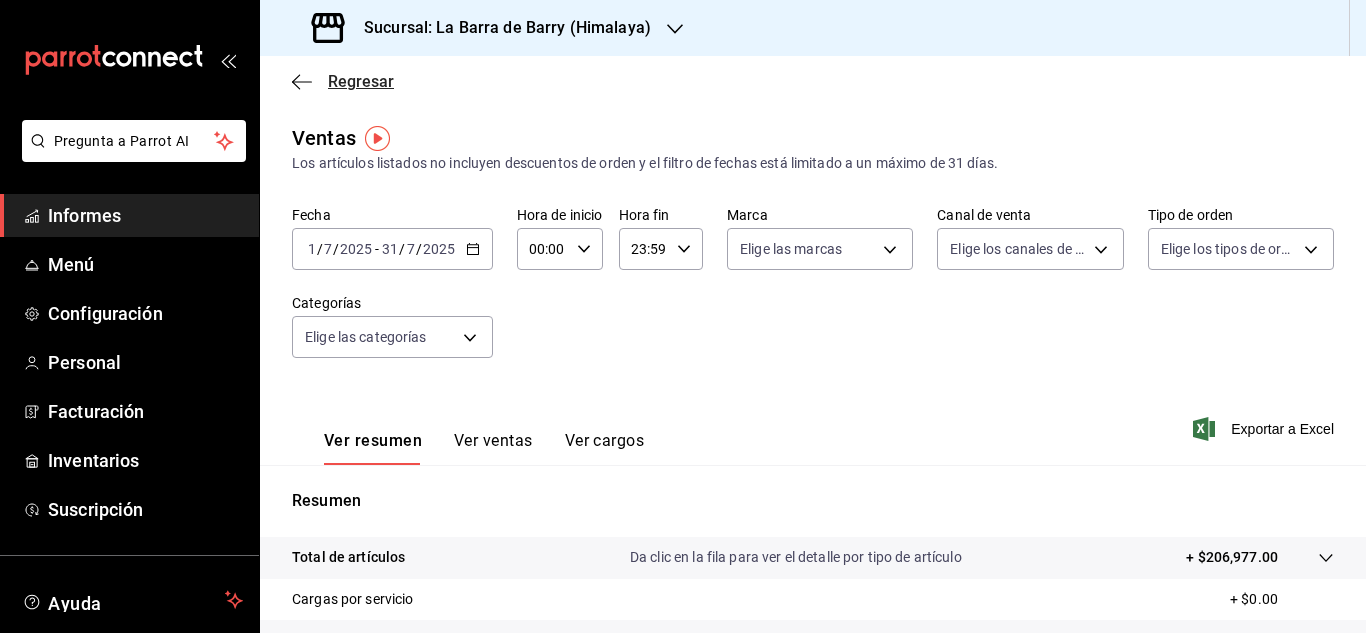 click on "Regresar" at bounding box center [361, 81] 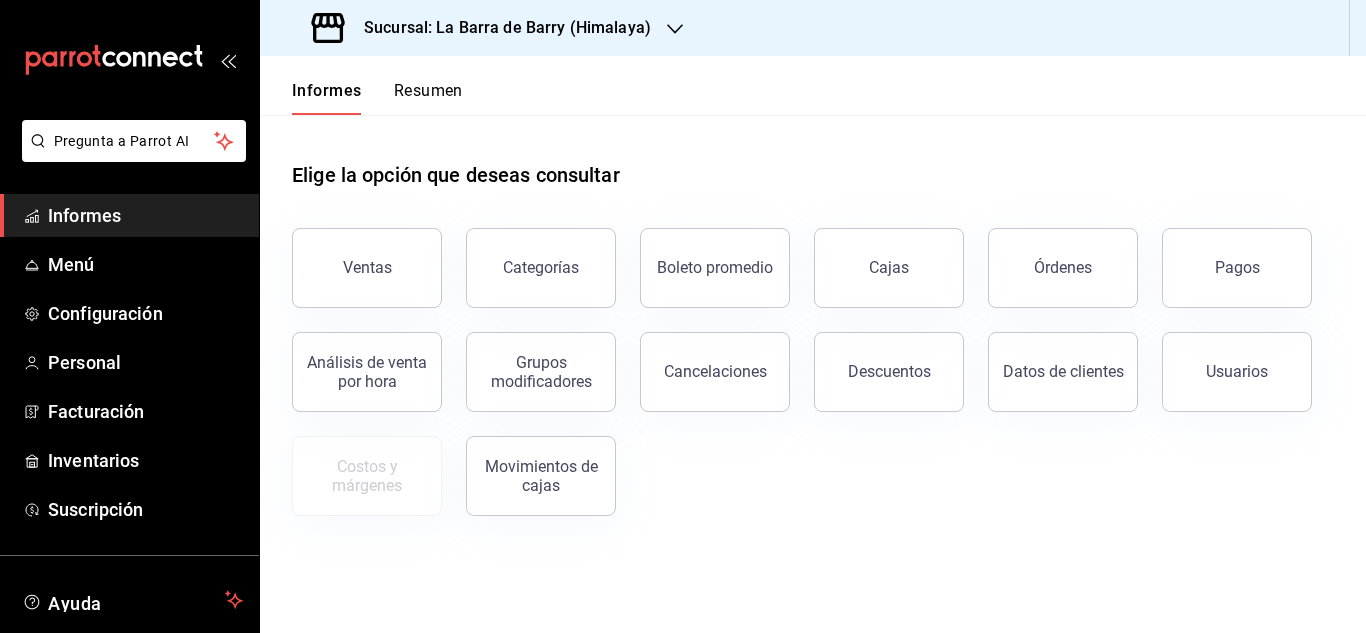 click on "Informes" at bounding box center (145, 215) 